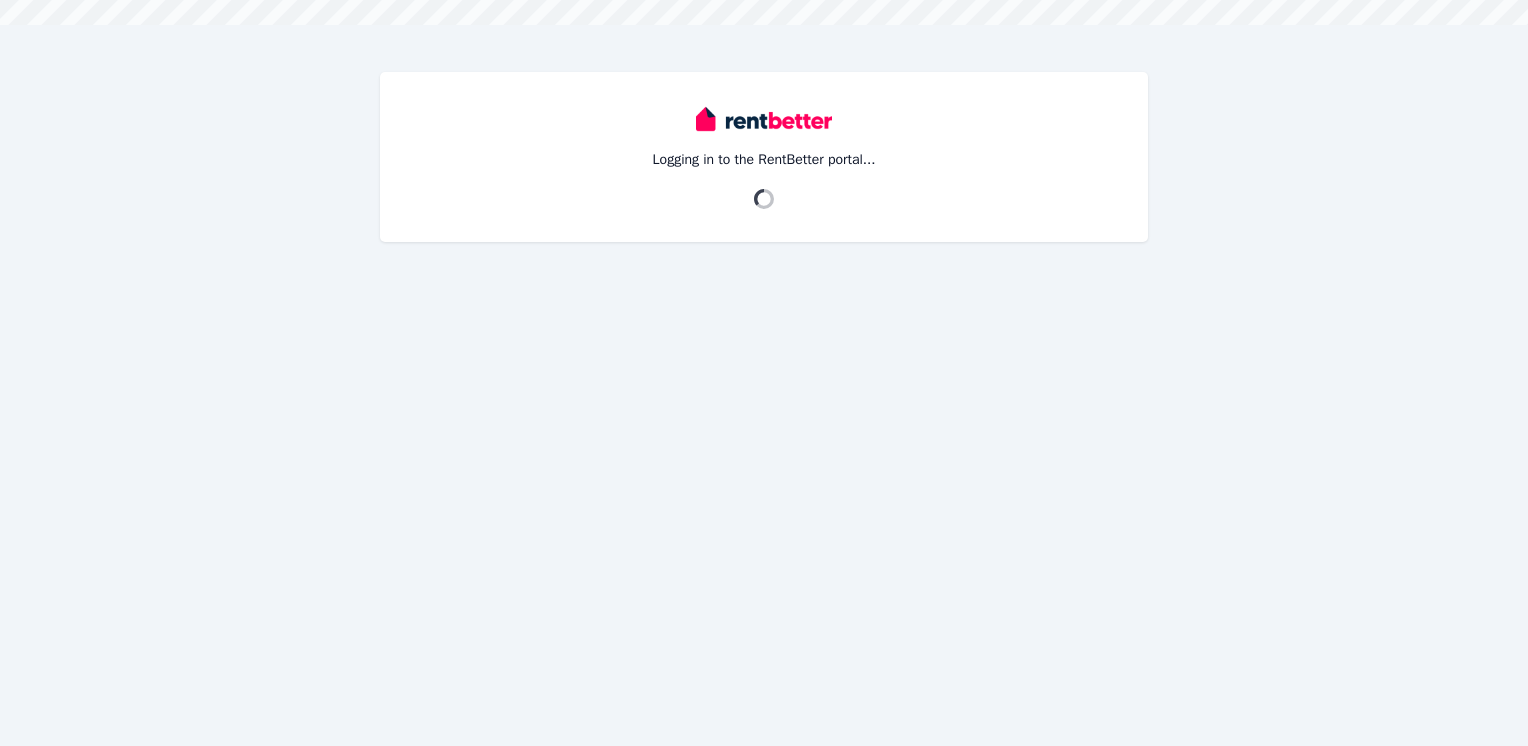 scroll, scrollTop: 0, scrollLeft: 0, axis: both 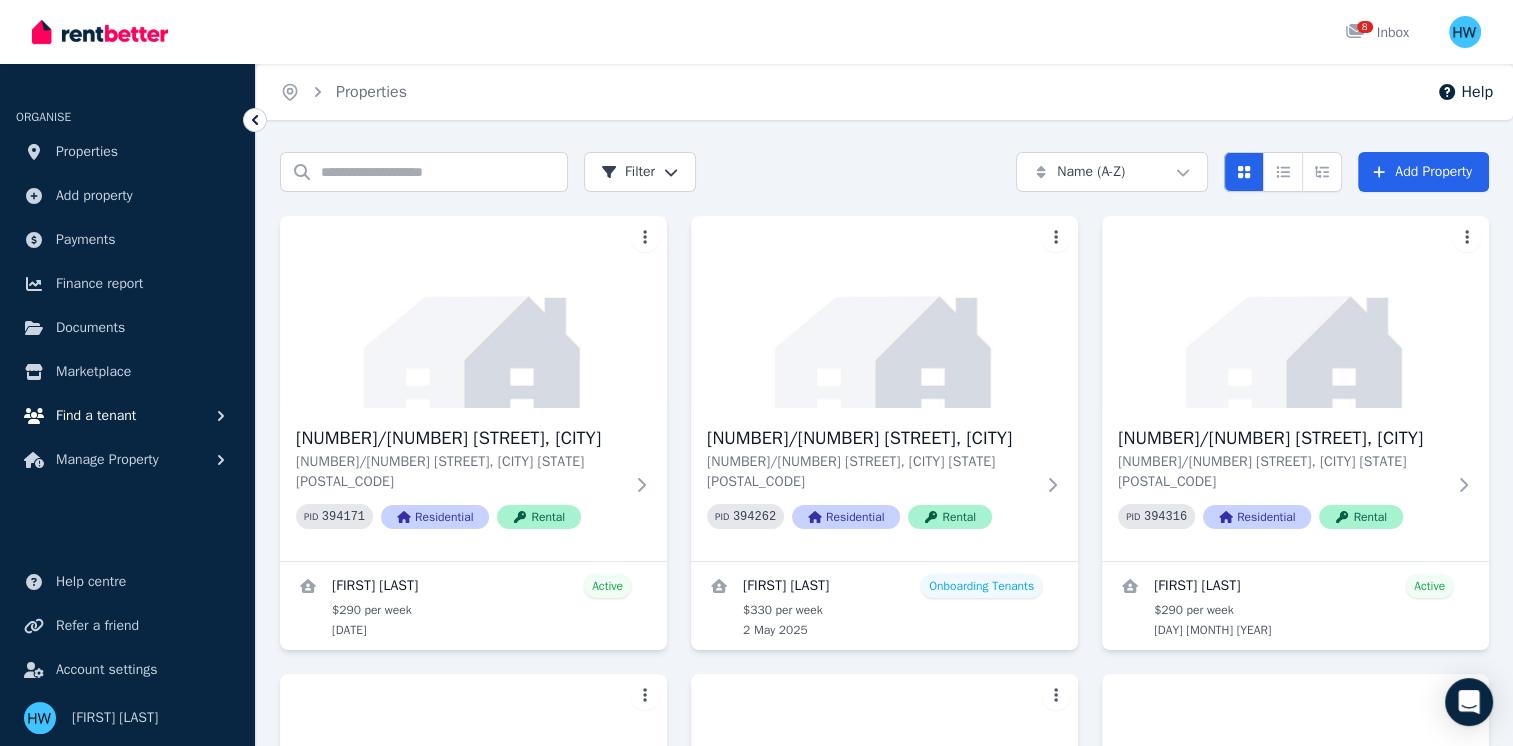 click on "Find a tenant" at bounding box center (96, 416) 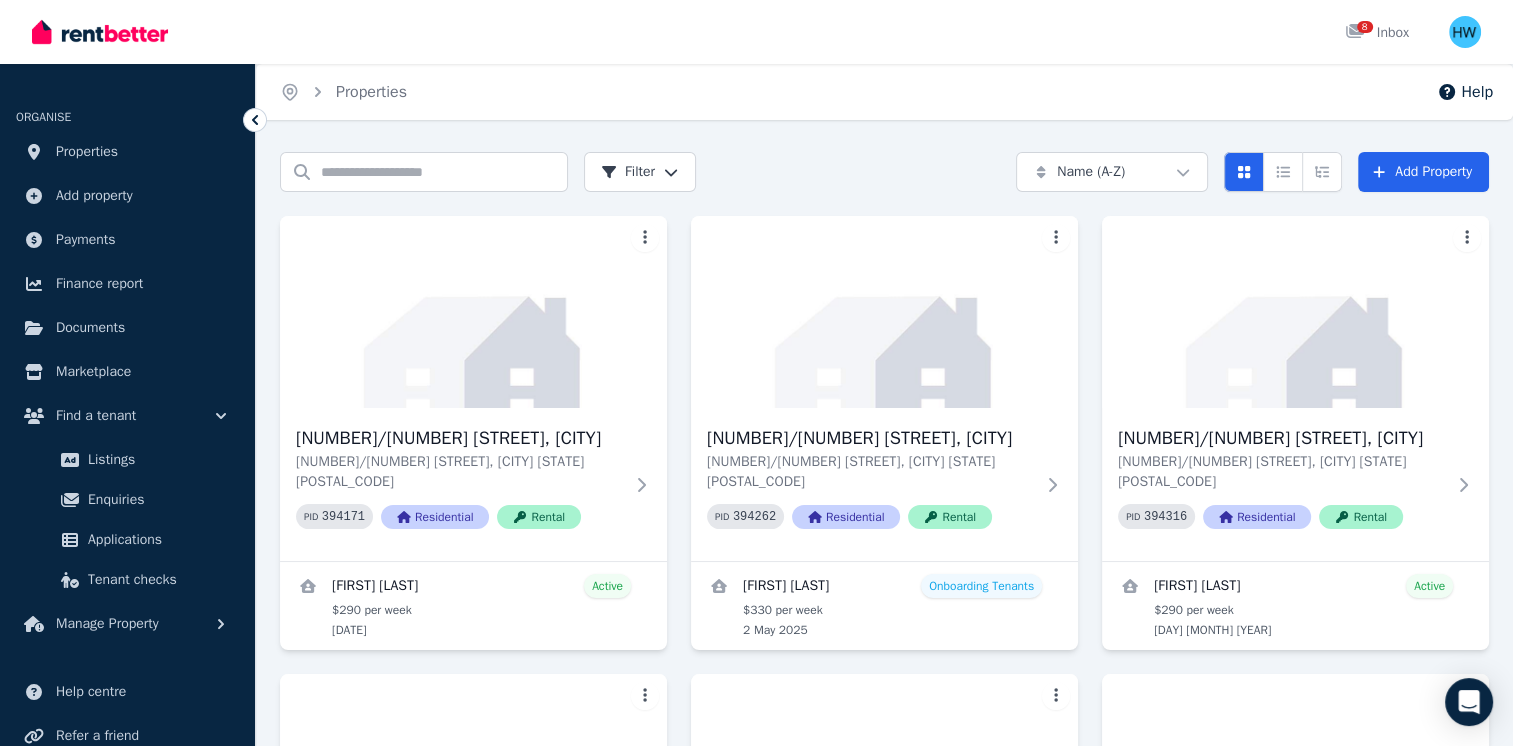 type 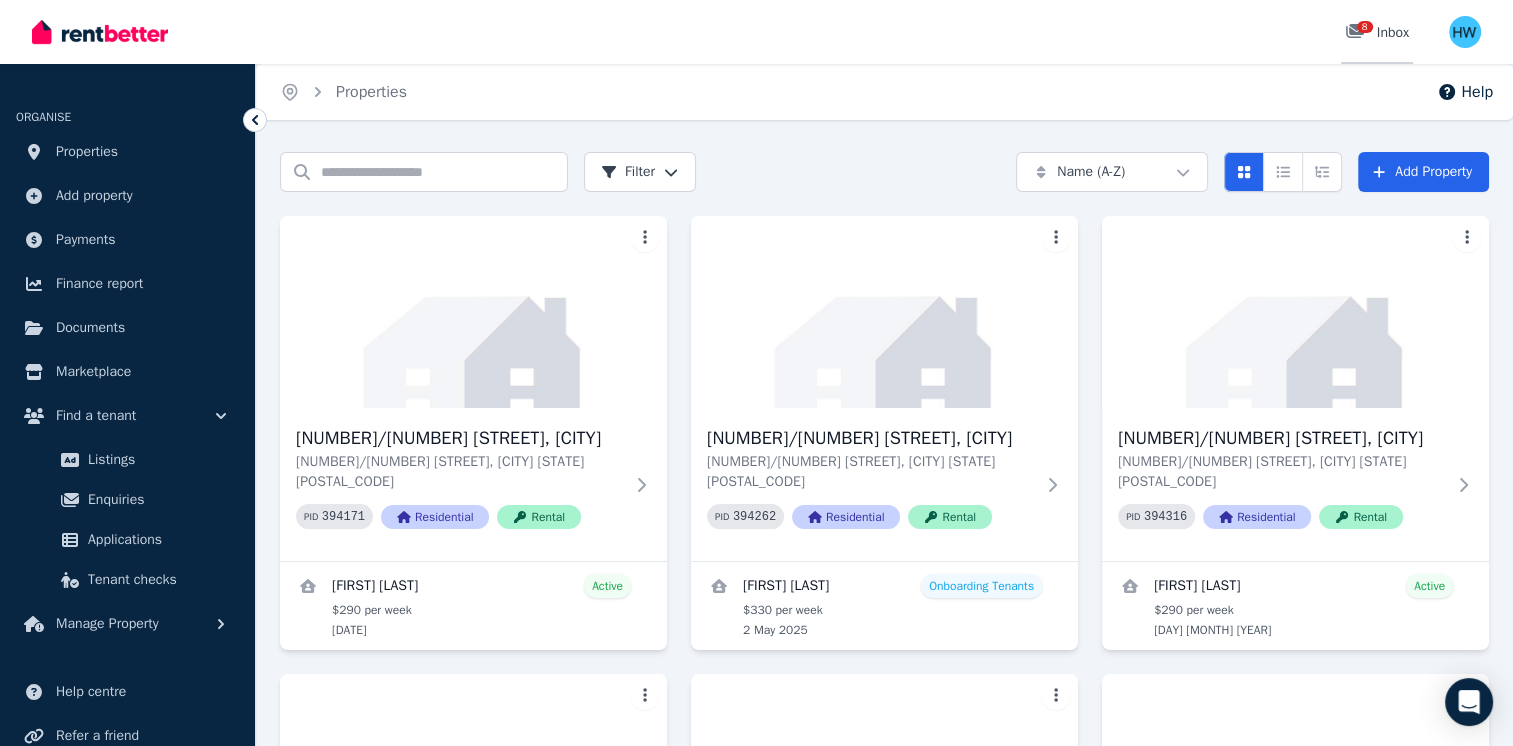 click 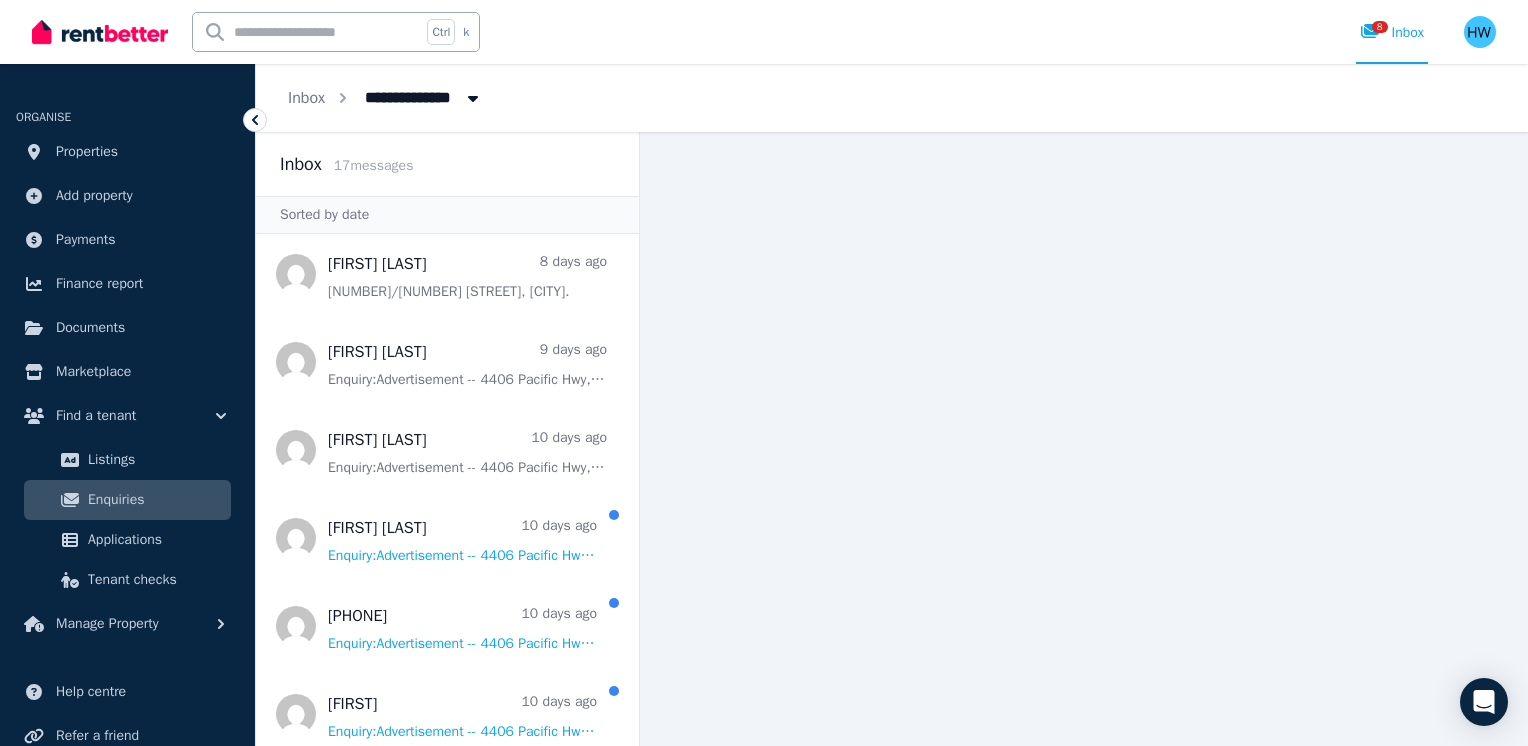 scroll, scrollTop: 584, scrollLeft: 0, axis: vertical 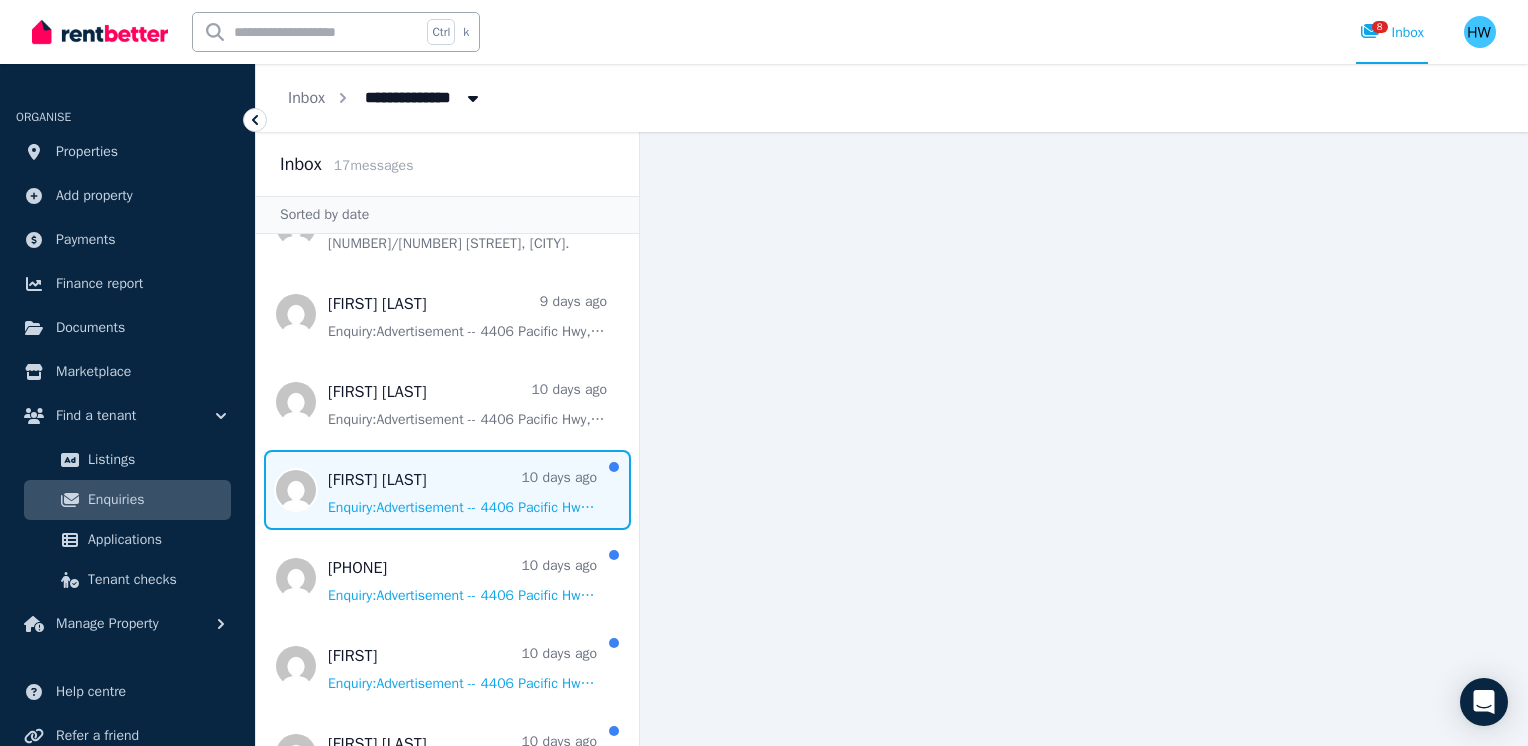 click at bounding box center [447, 490] 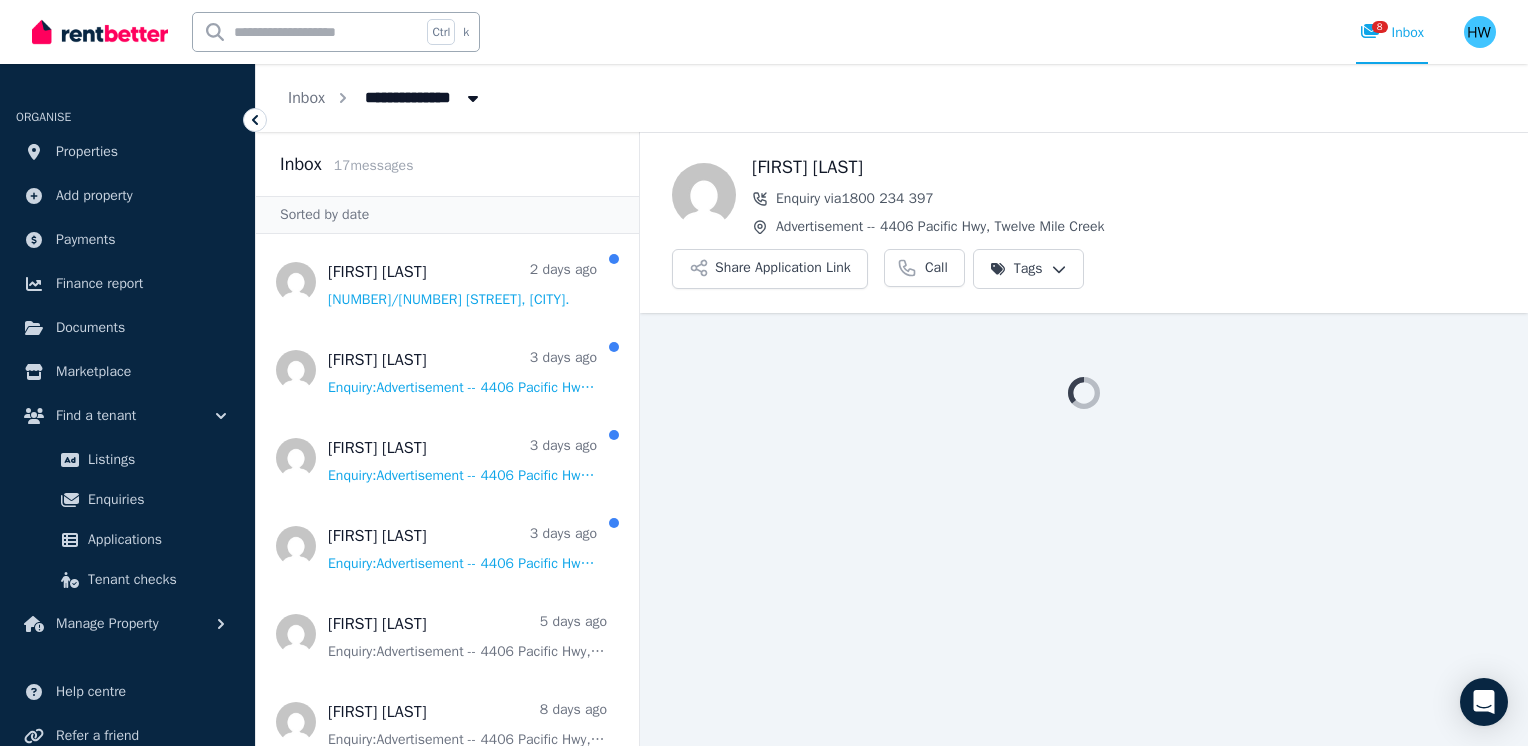 scroll, scrollTop: 0, scrollLeft: 0, axis: both 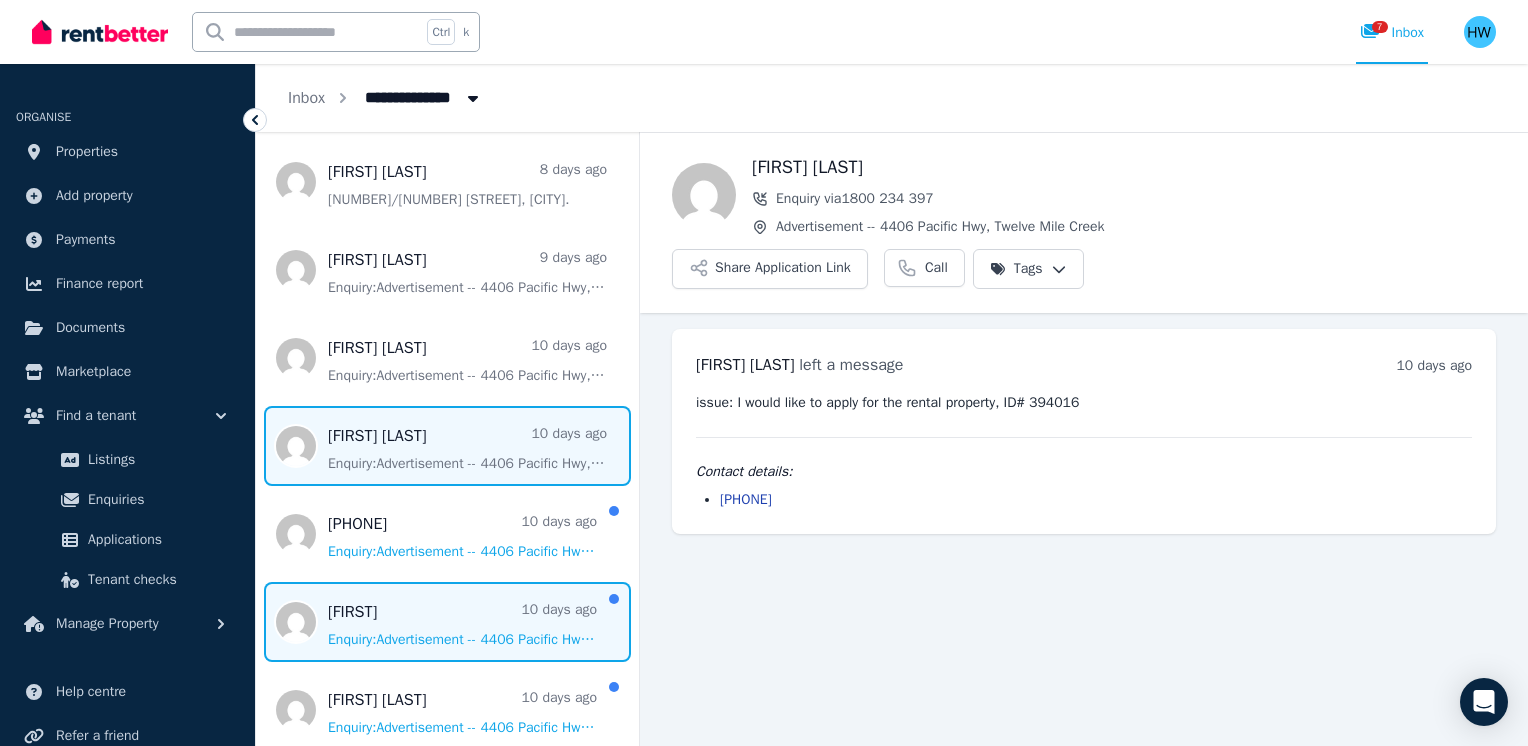 click at bounding box center [447, 622] 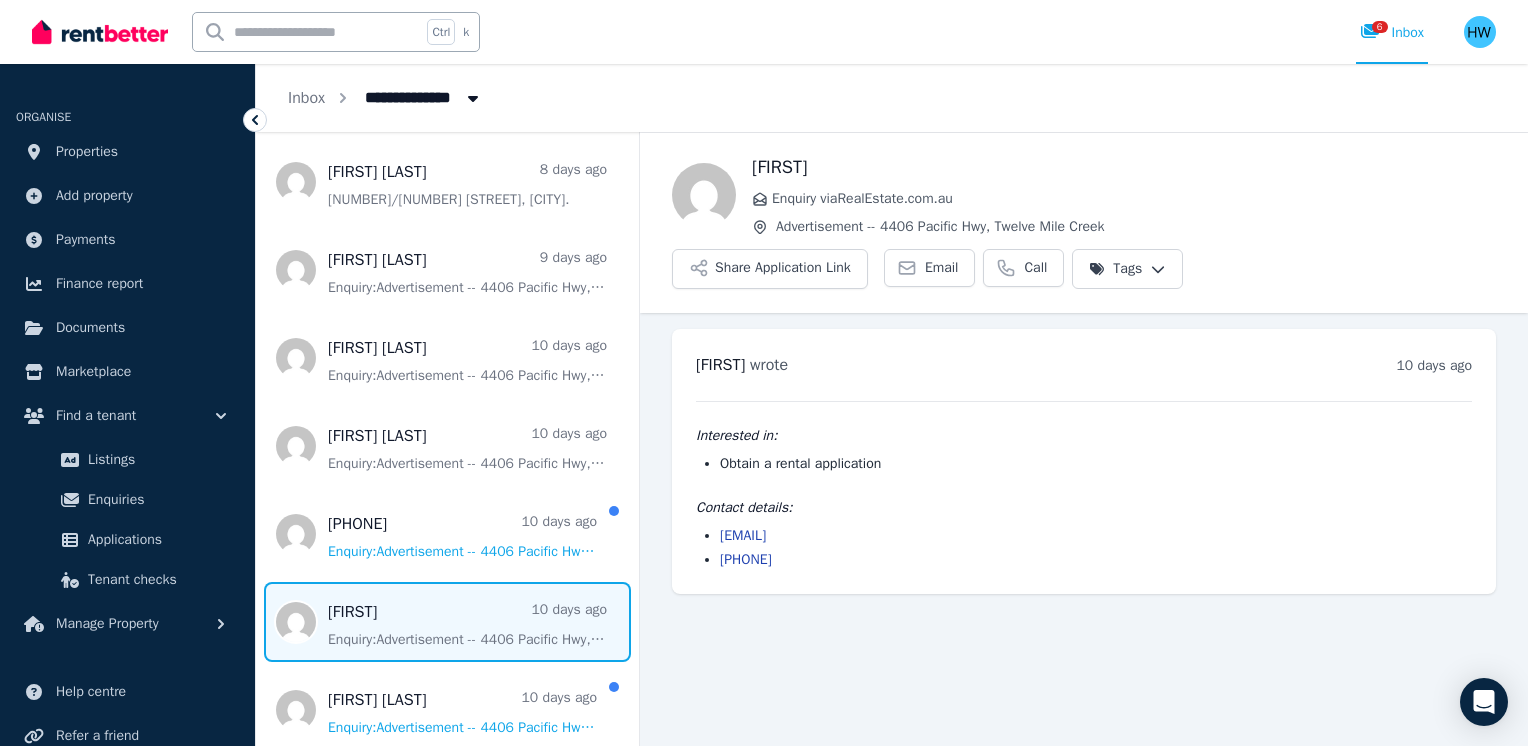 drag, startPoint x: 960, startPoint y: 631, endPoint x: 1068, endPoint y: 447, distance: 213.35417 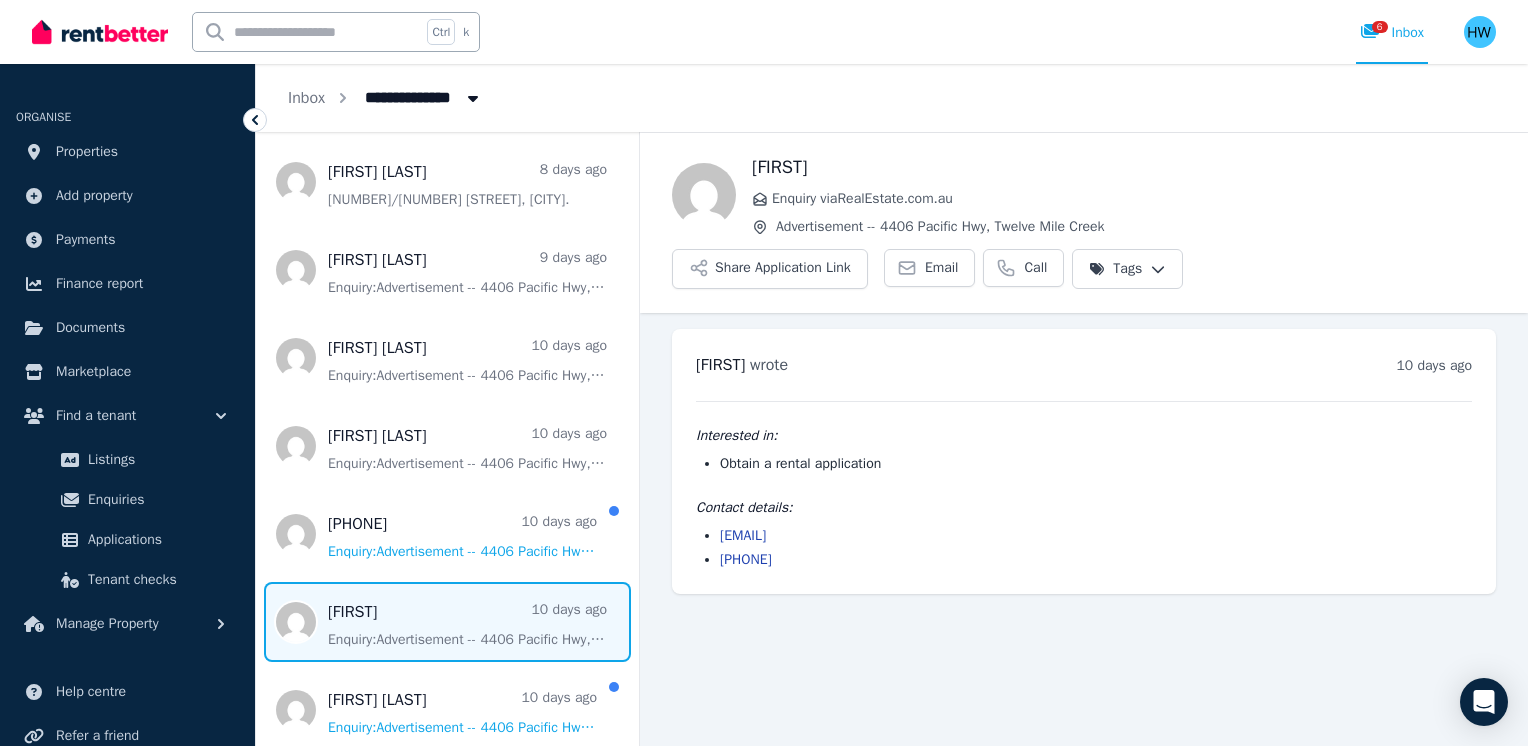 click on "Back Annie Enquiry via RealEstate.com.au Advertisement -- [NUMBER] [STREET] [CITY] Share Application Link Email Call Tags Annie wrote [TIME] ago [TIME] on [DATE] Interested in: Obtain a rental application Contact details: [EMAIL] [PHONE]" at bounding box center (1084, 439) 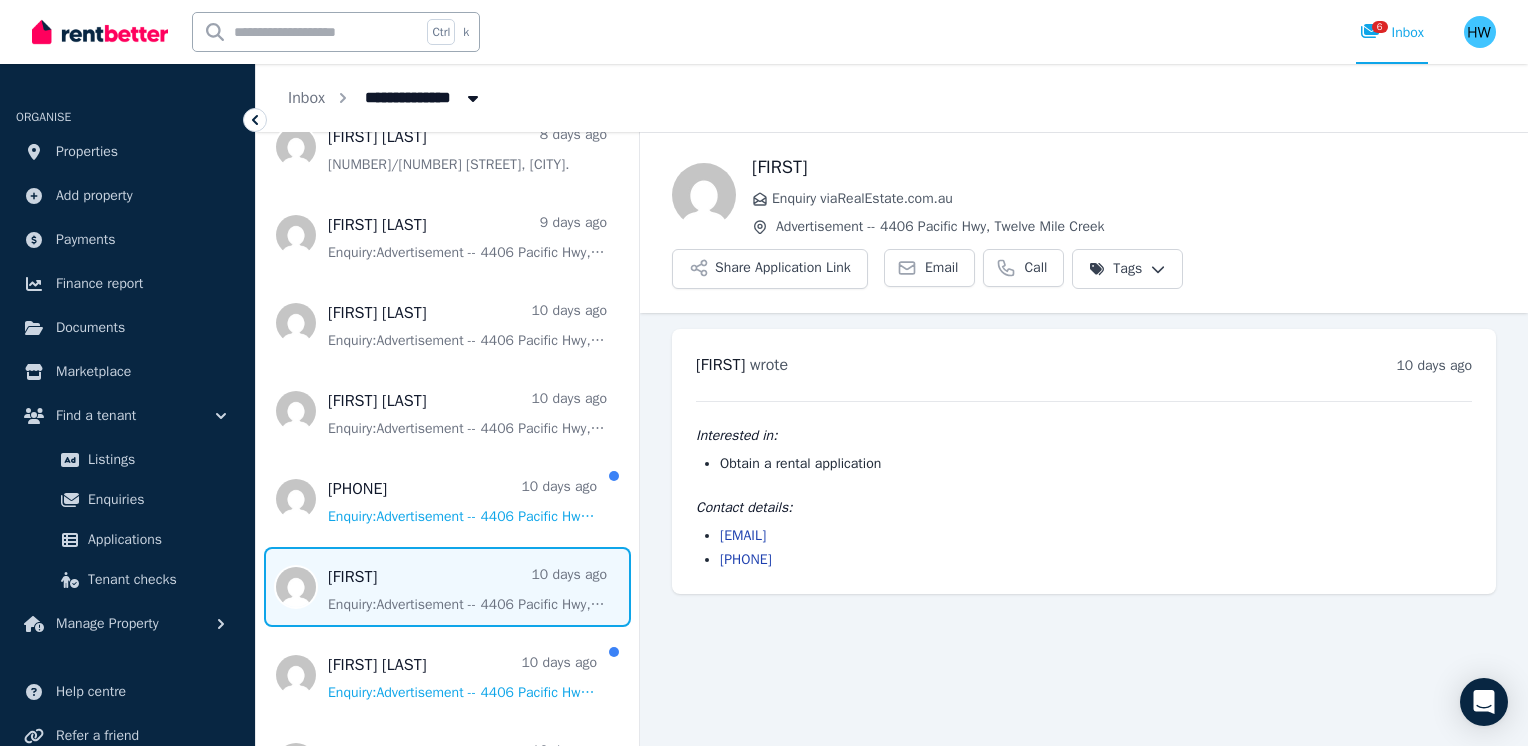 scroll, scrollTop: 660, scrollLeft: 0, axis: vertical 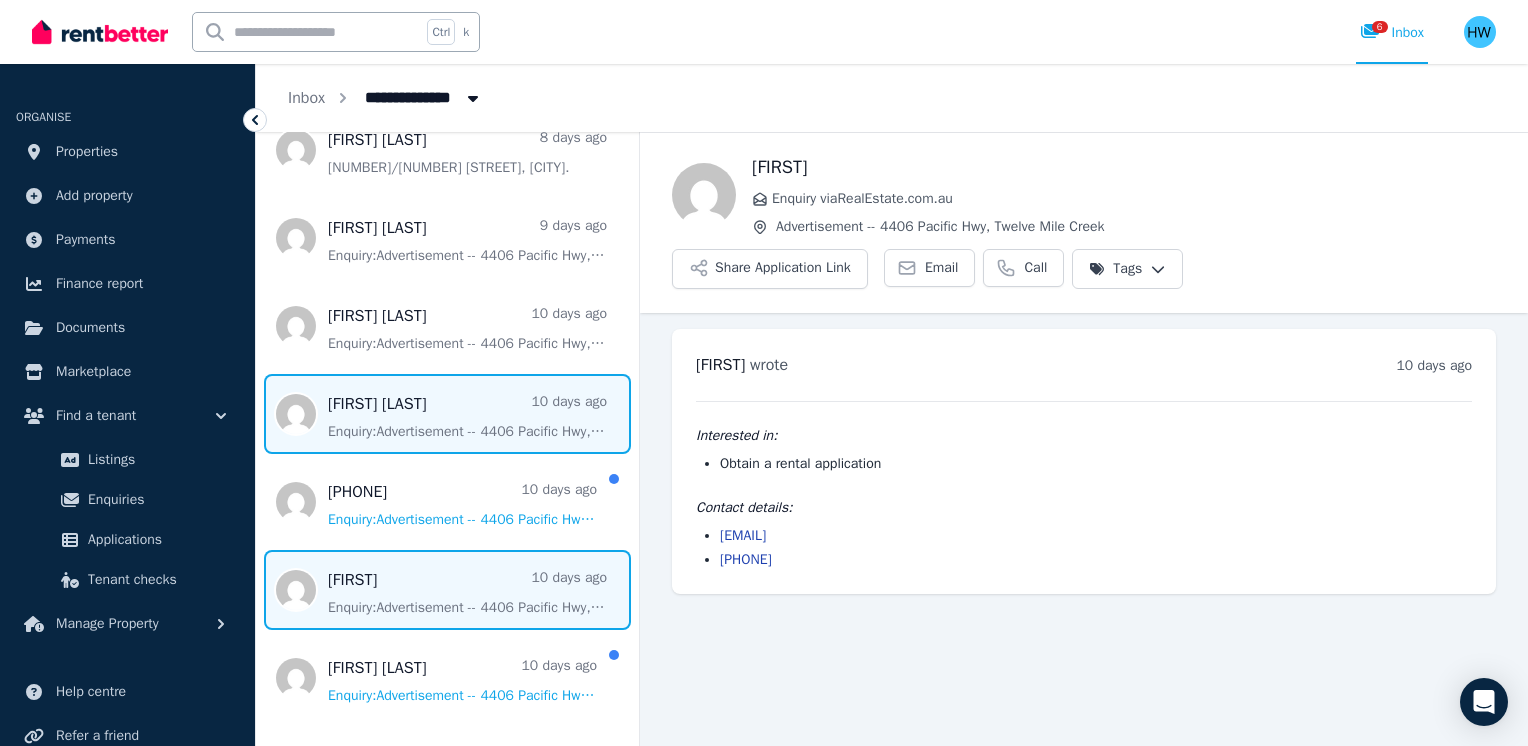 click at bounding box center (447, 414) 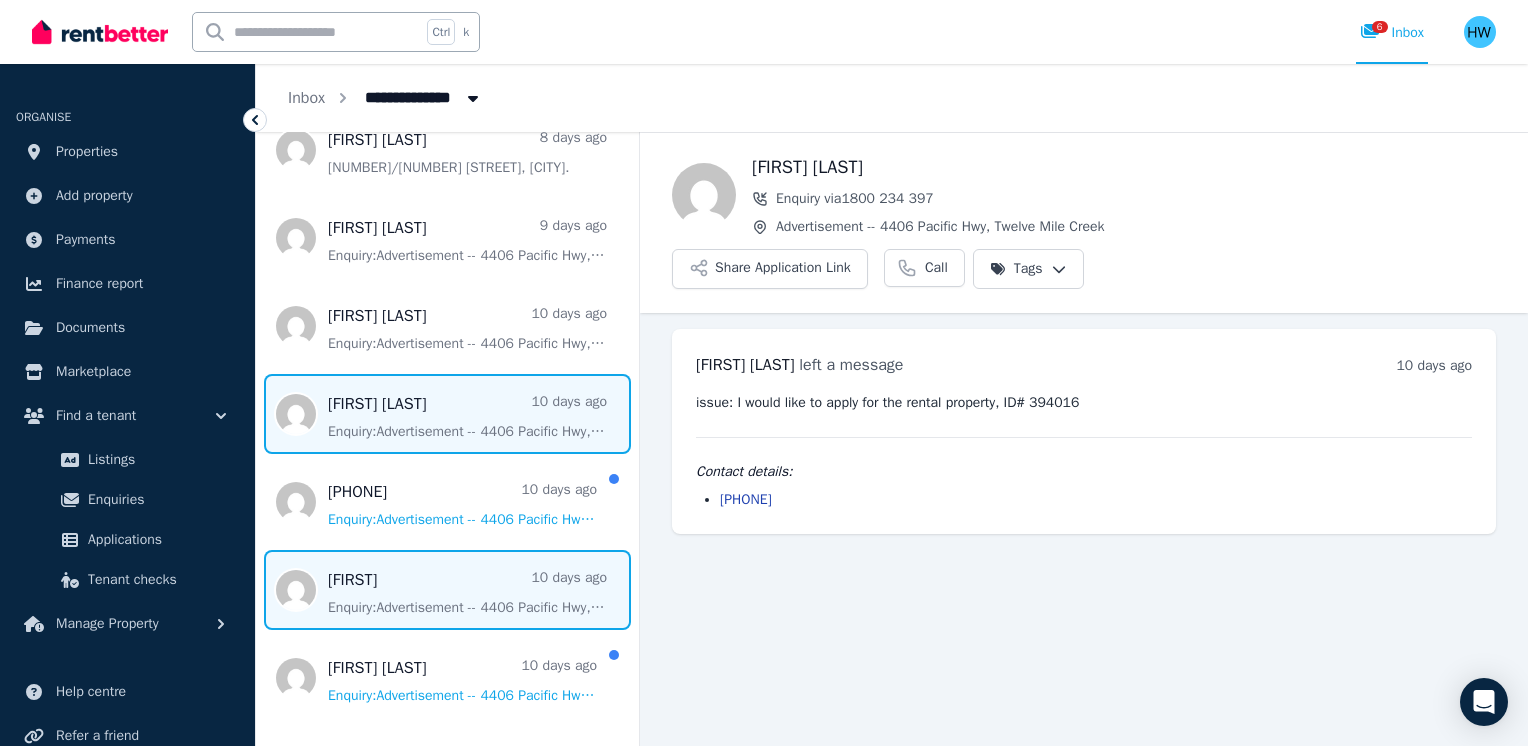 click at bounding box center [447, 590] 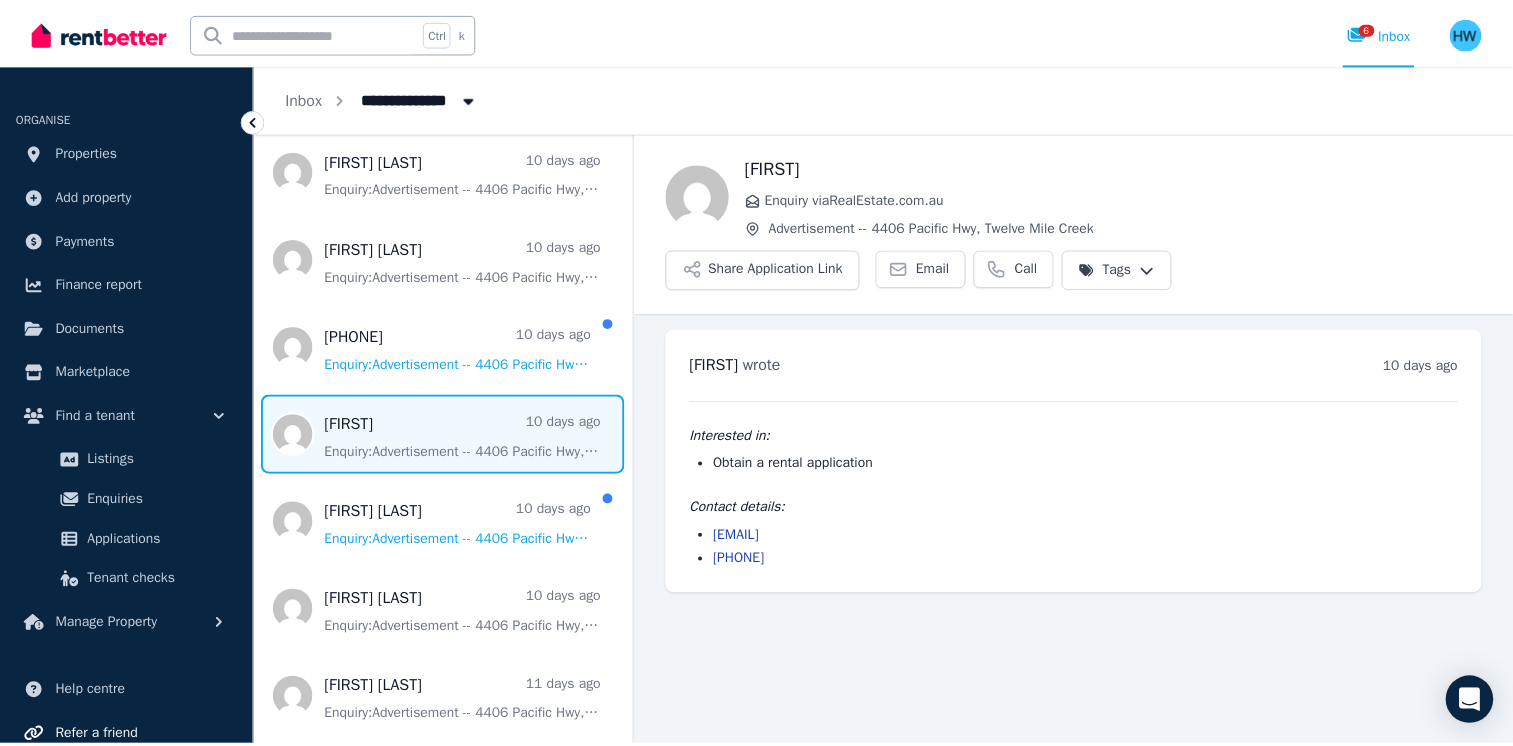 scroll, scrollTop: 820, scrollLeft: 0, axis: vertical 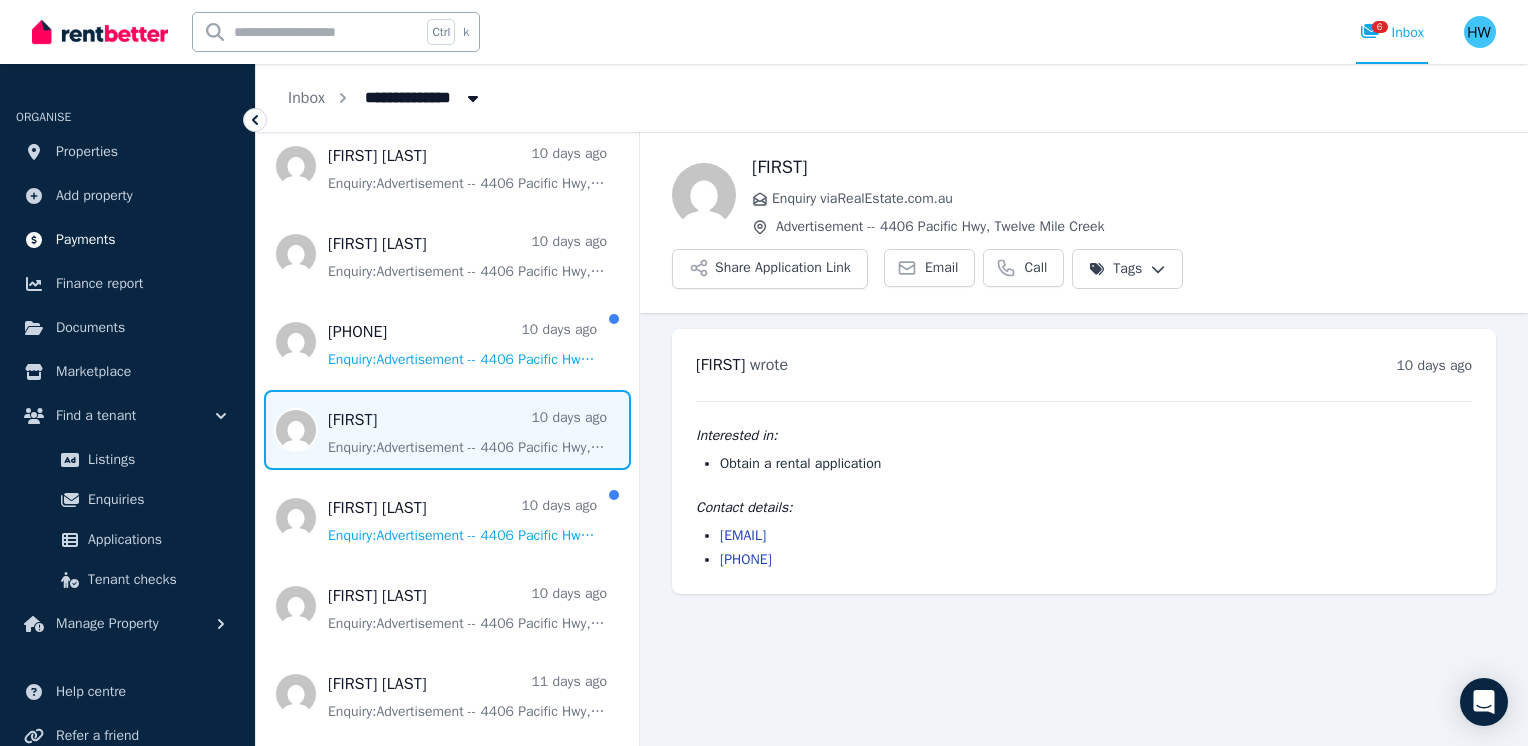 click on "Payments" at bounding box center (127, 240) 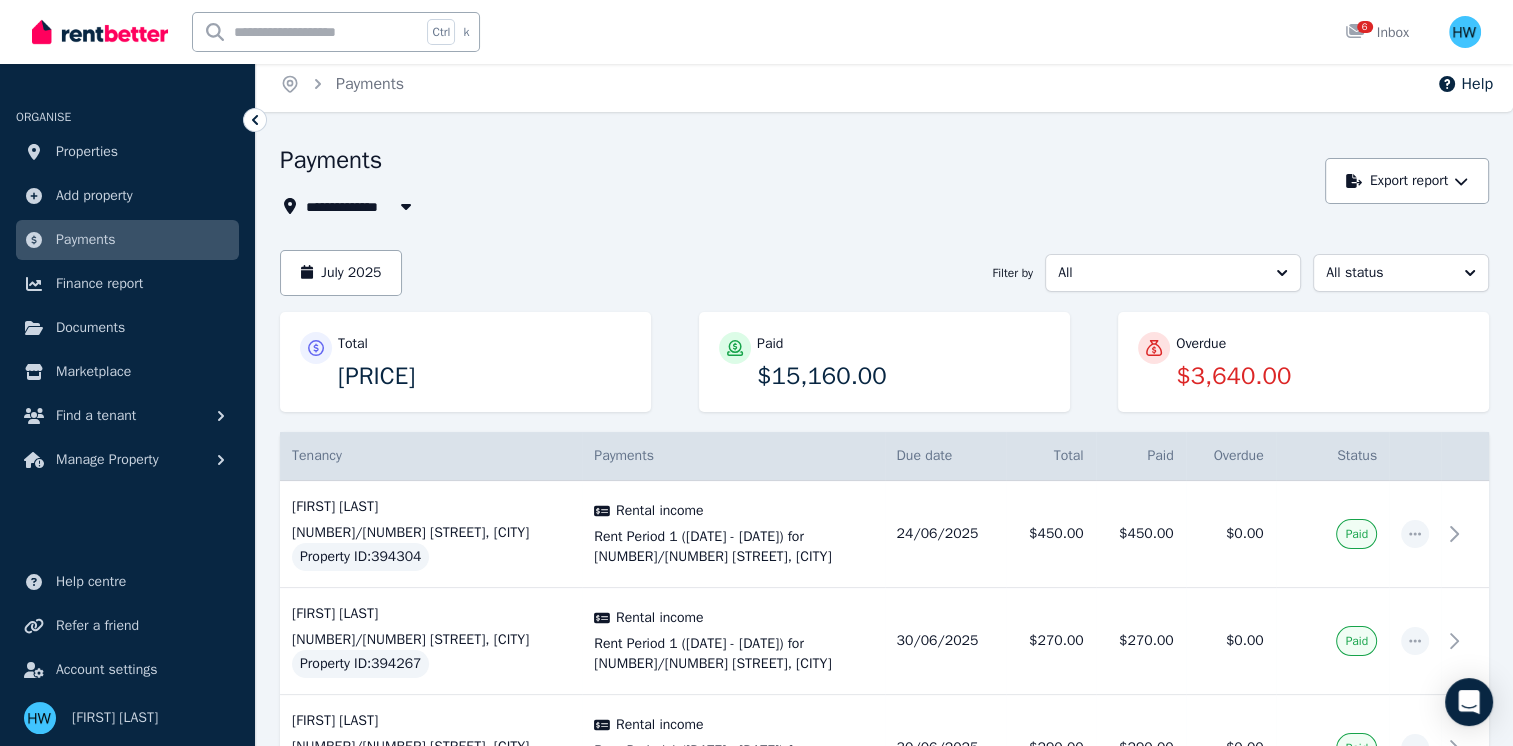 scroll, scrollTop: 48, scrollLeft: 0, axis: vertical 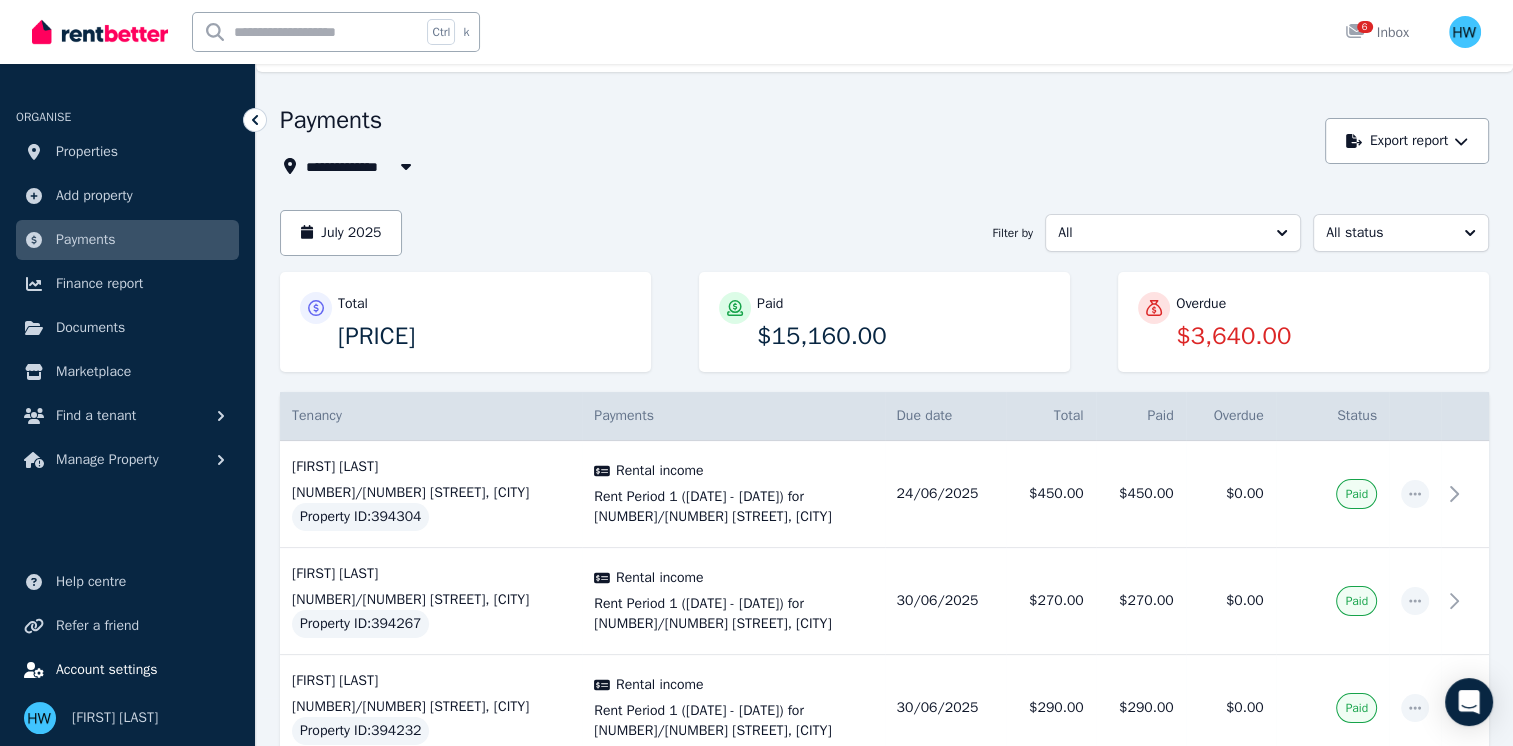 click on "Account settings" at bounding box center (107, 670) 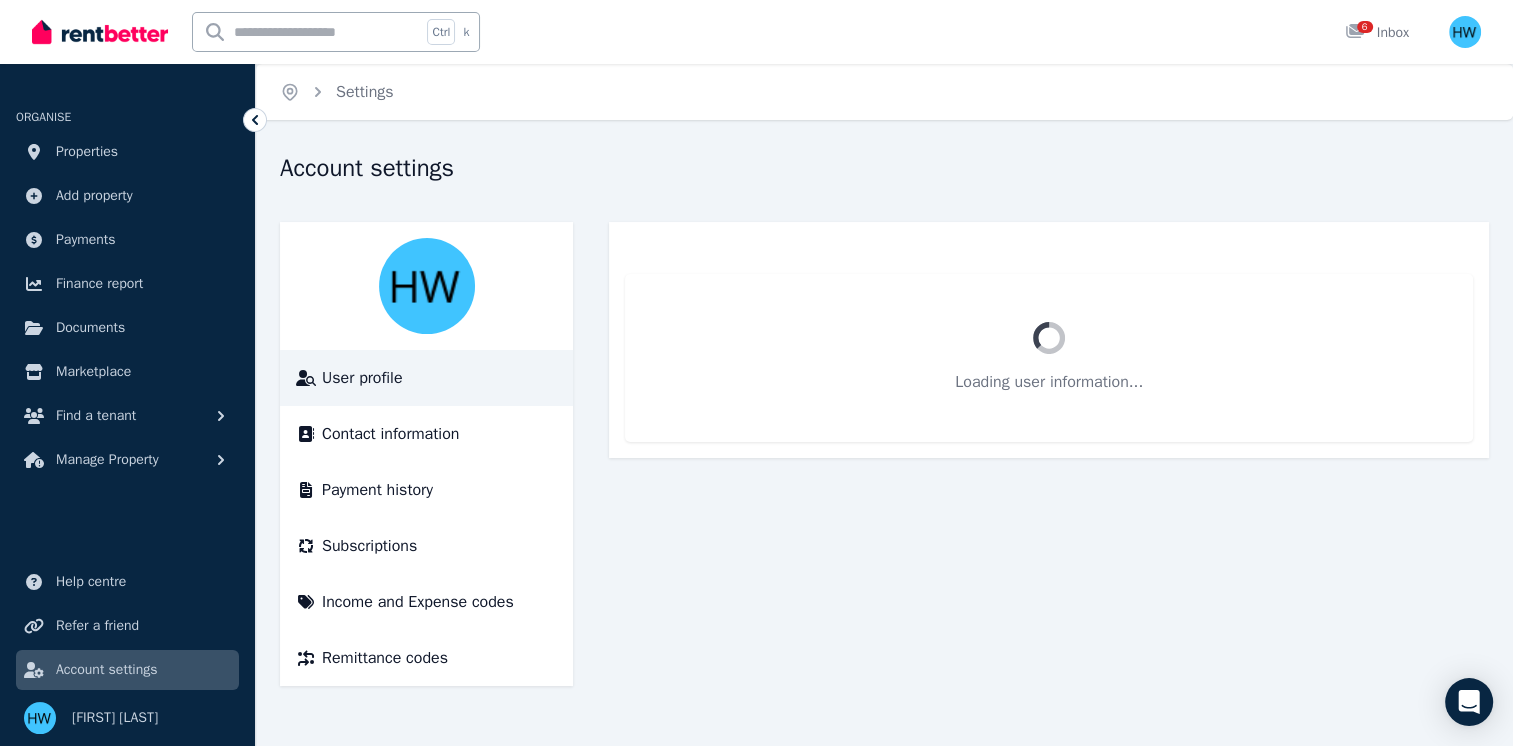 scroll, scrollTop: 0, scrollLeft: 0, axis: both 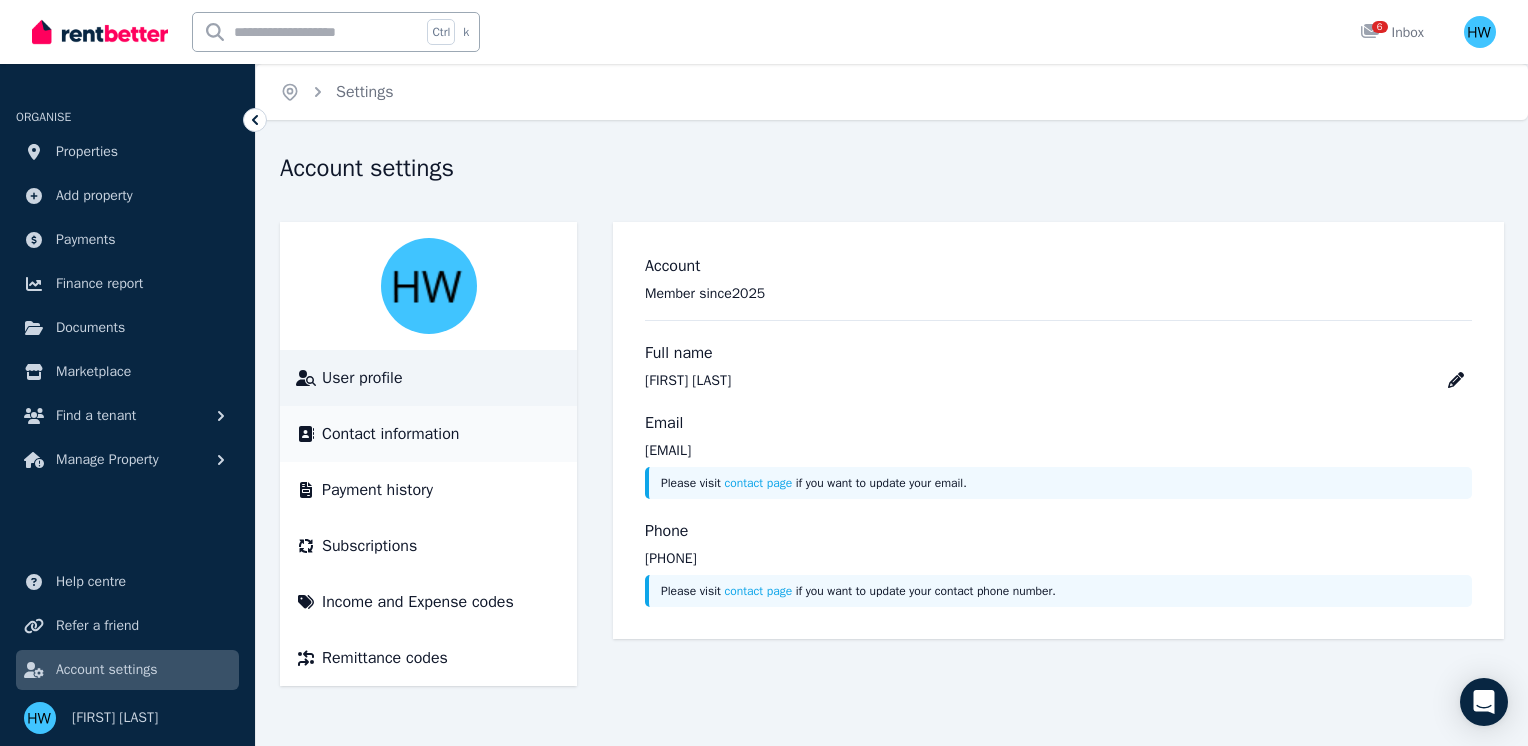 click on "Contact information" at bounding box center (390, 434) 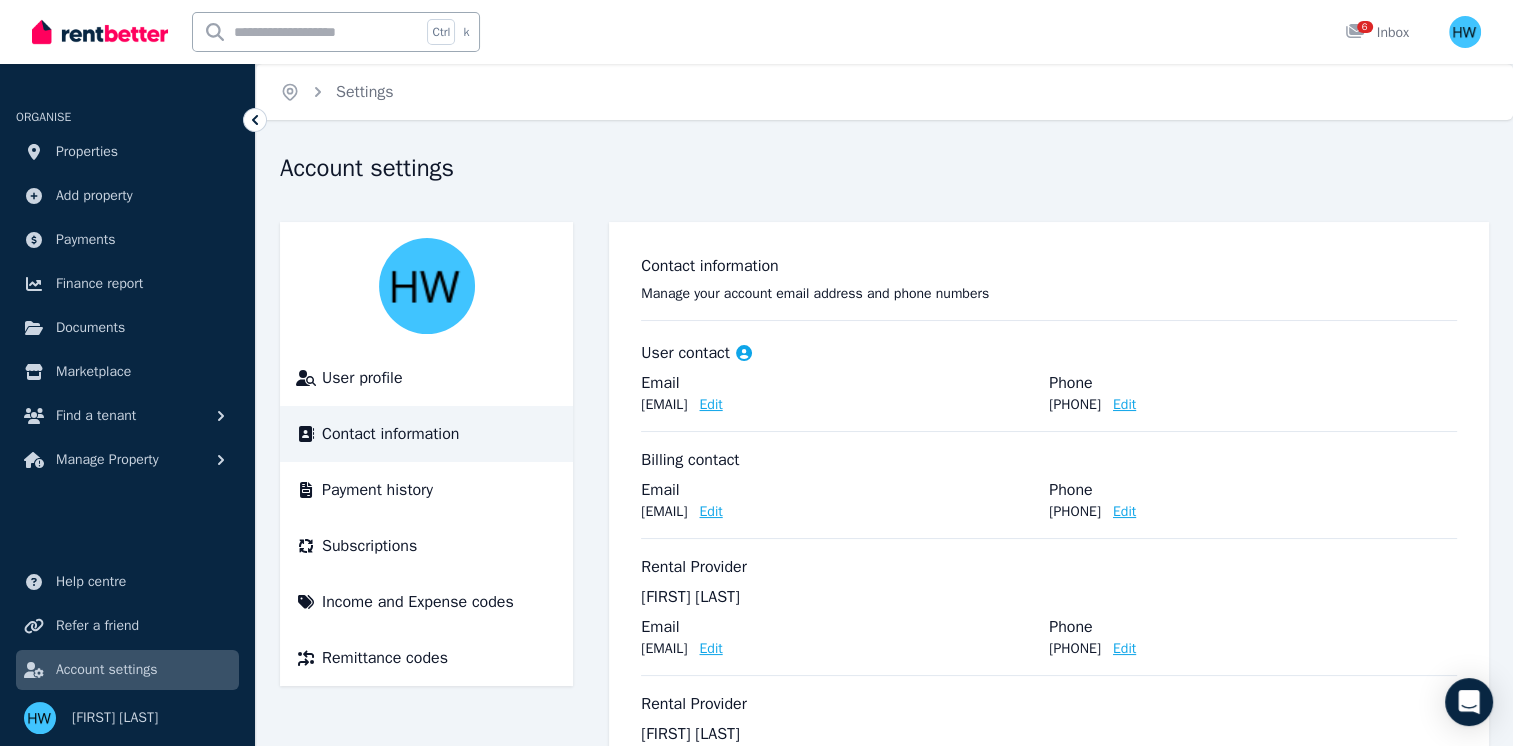 click on "Edit" at bounding box center [1124, 405] 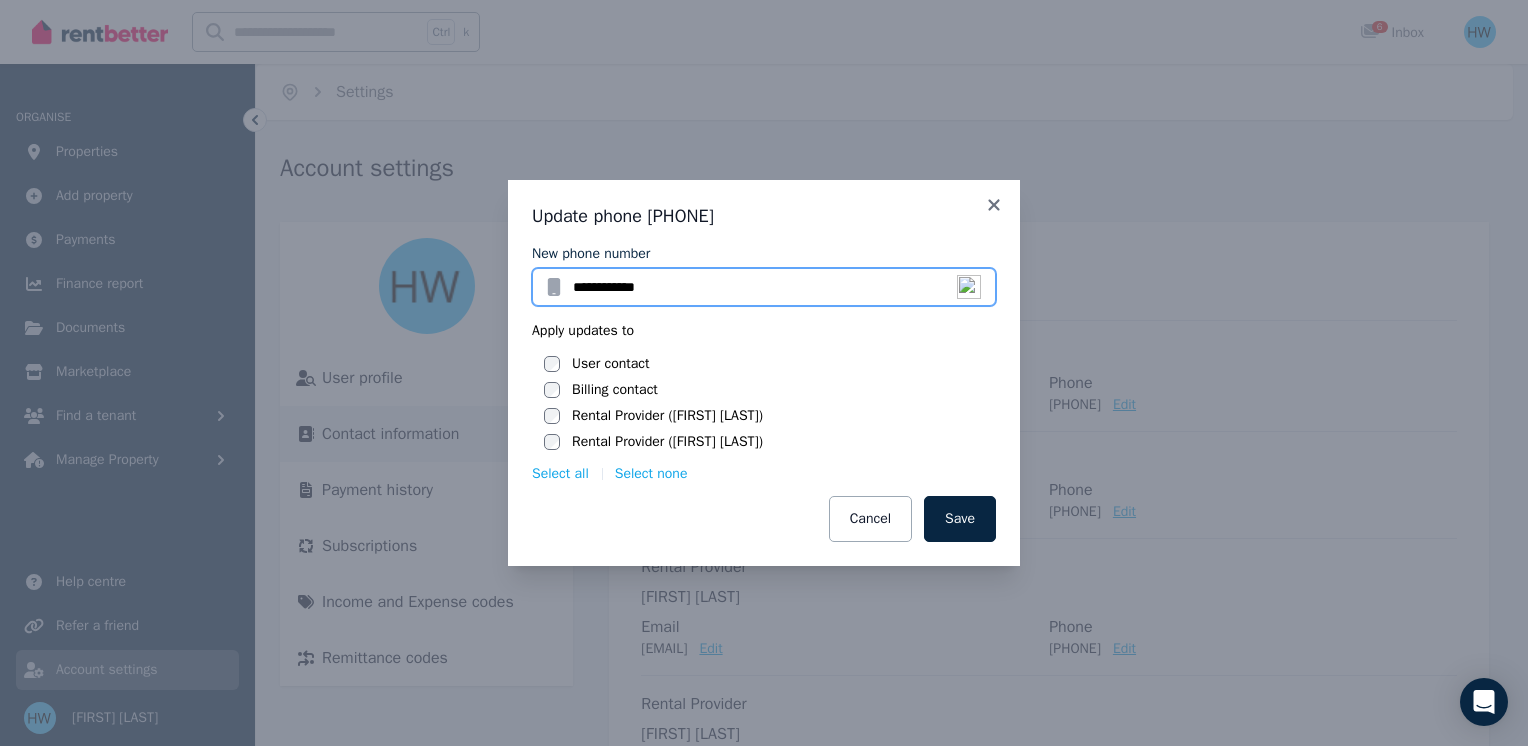 drag, startPoint x: 676, startPoint y: 286, endPoint x: 463, endPoint y: 303, distance: 213.67732 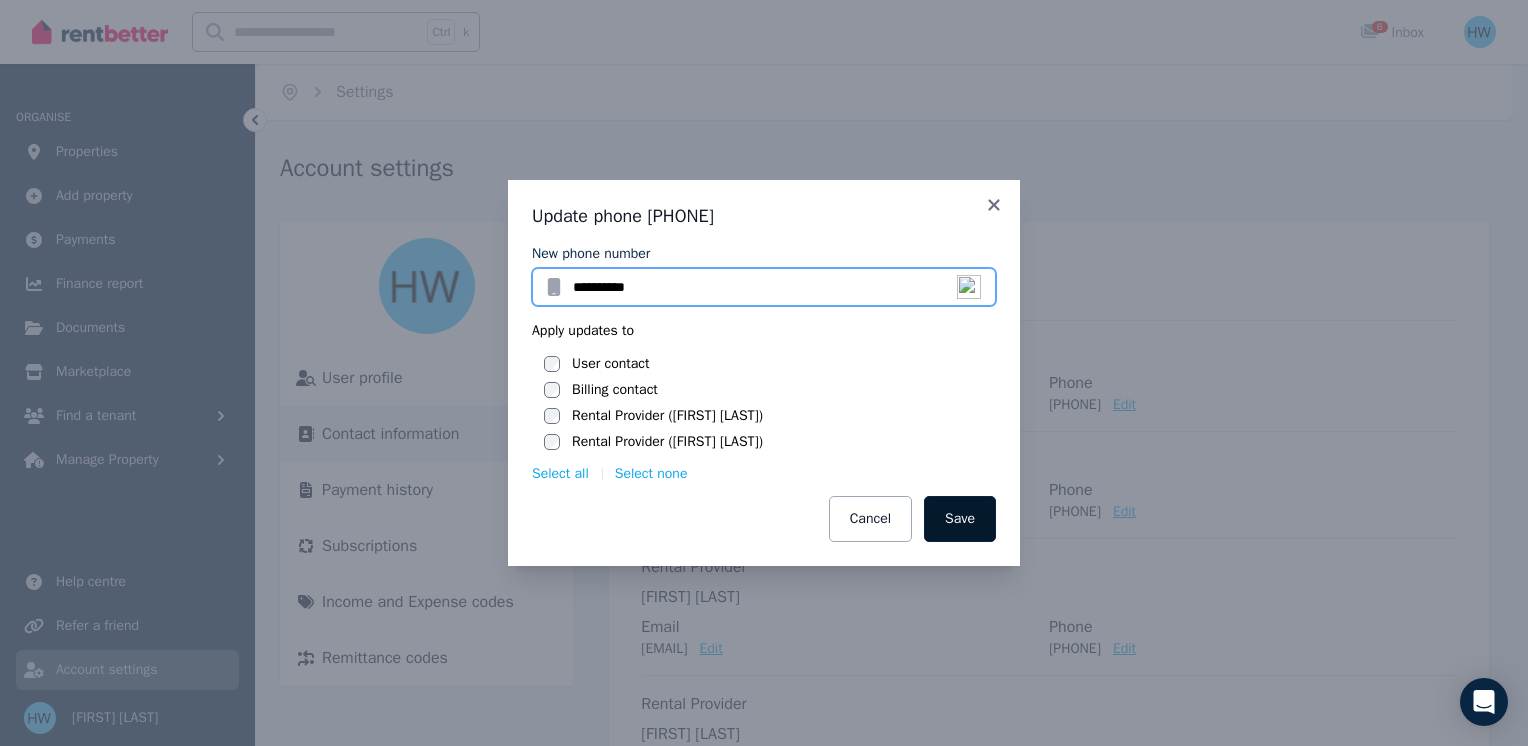type on "**********" 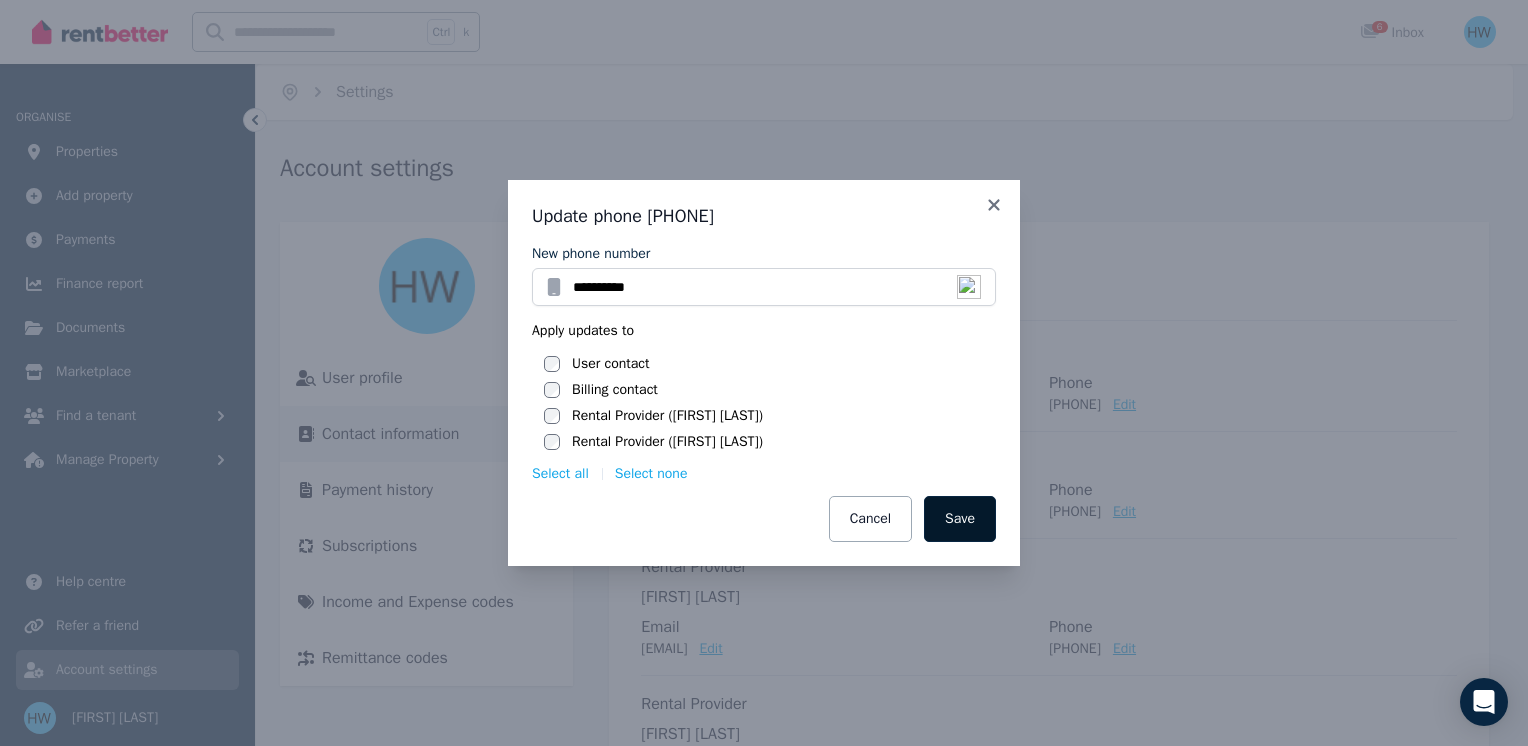 click on "Save" at bounding box center [960, 519] 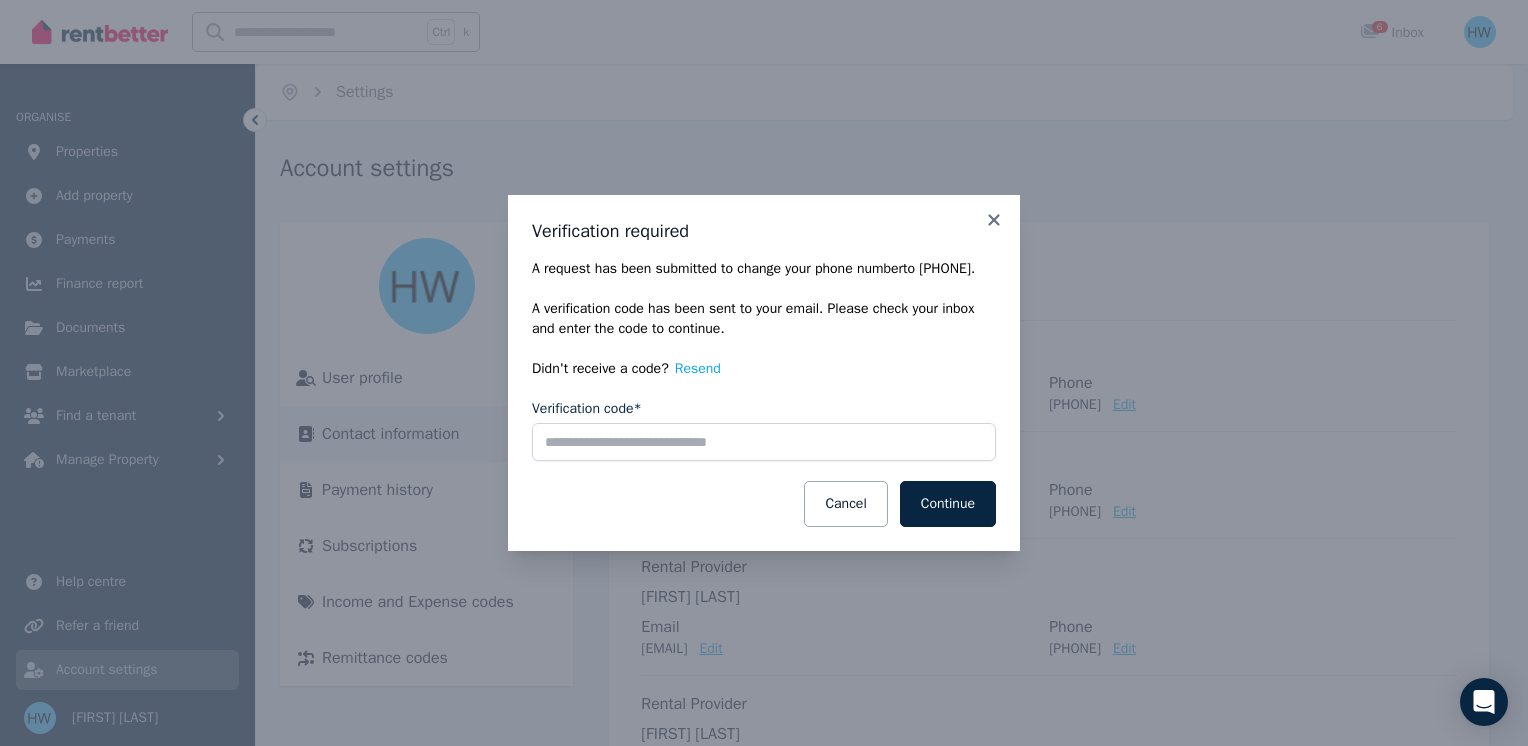 click on "Continue" at bounding box center [948, 504] 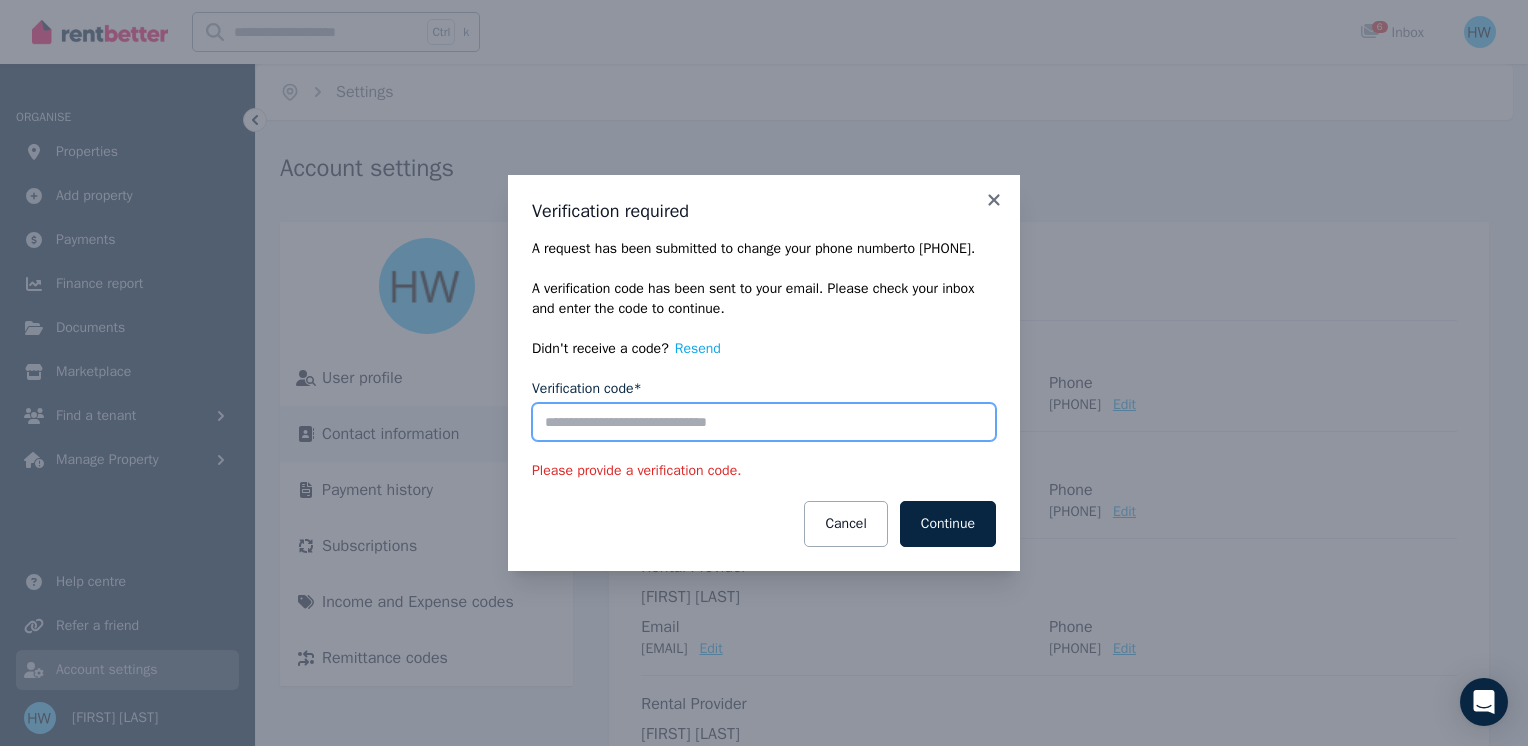 click on "Verification code*" at bounding box center [764, 422] 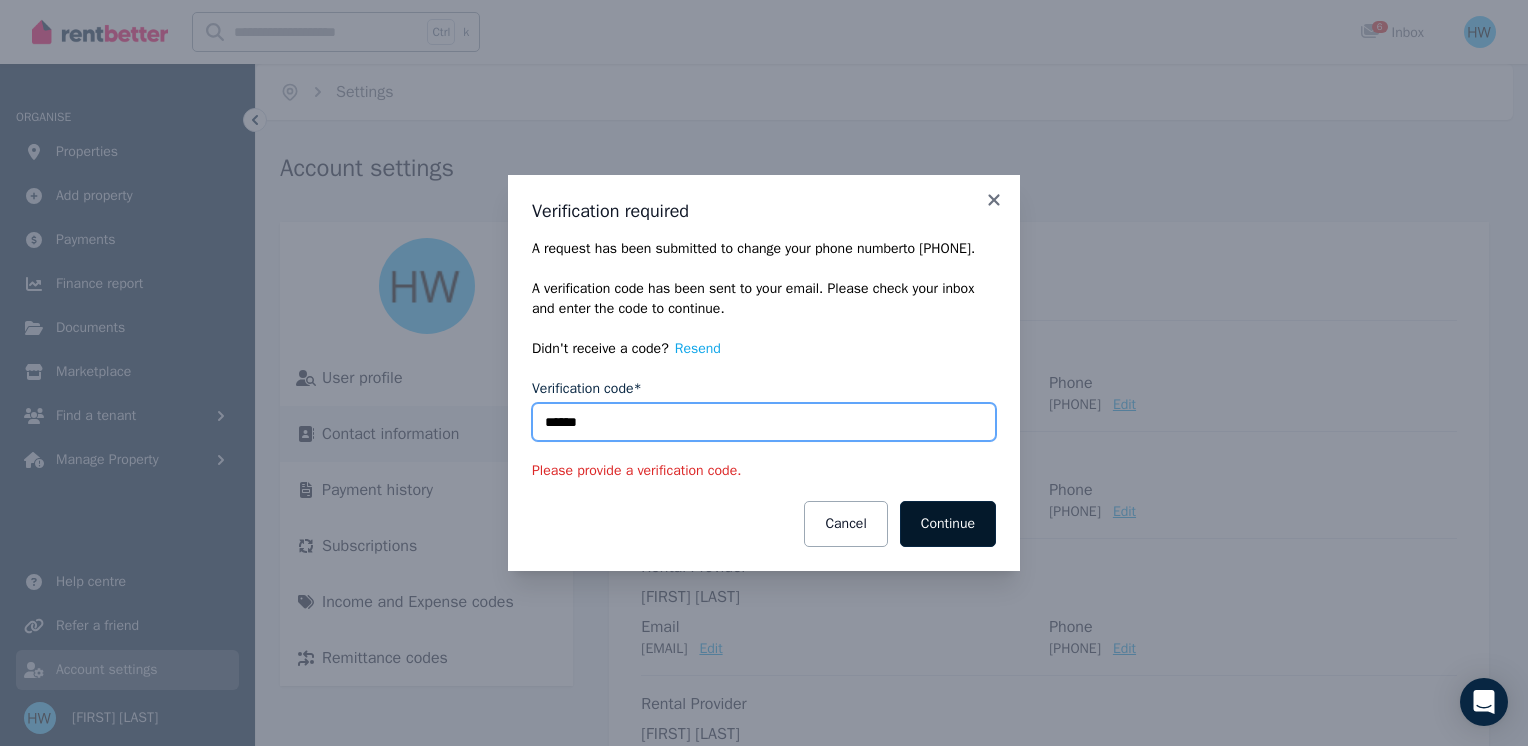 type on "******" 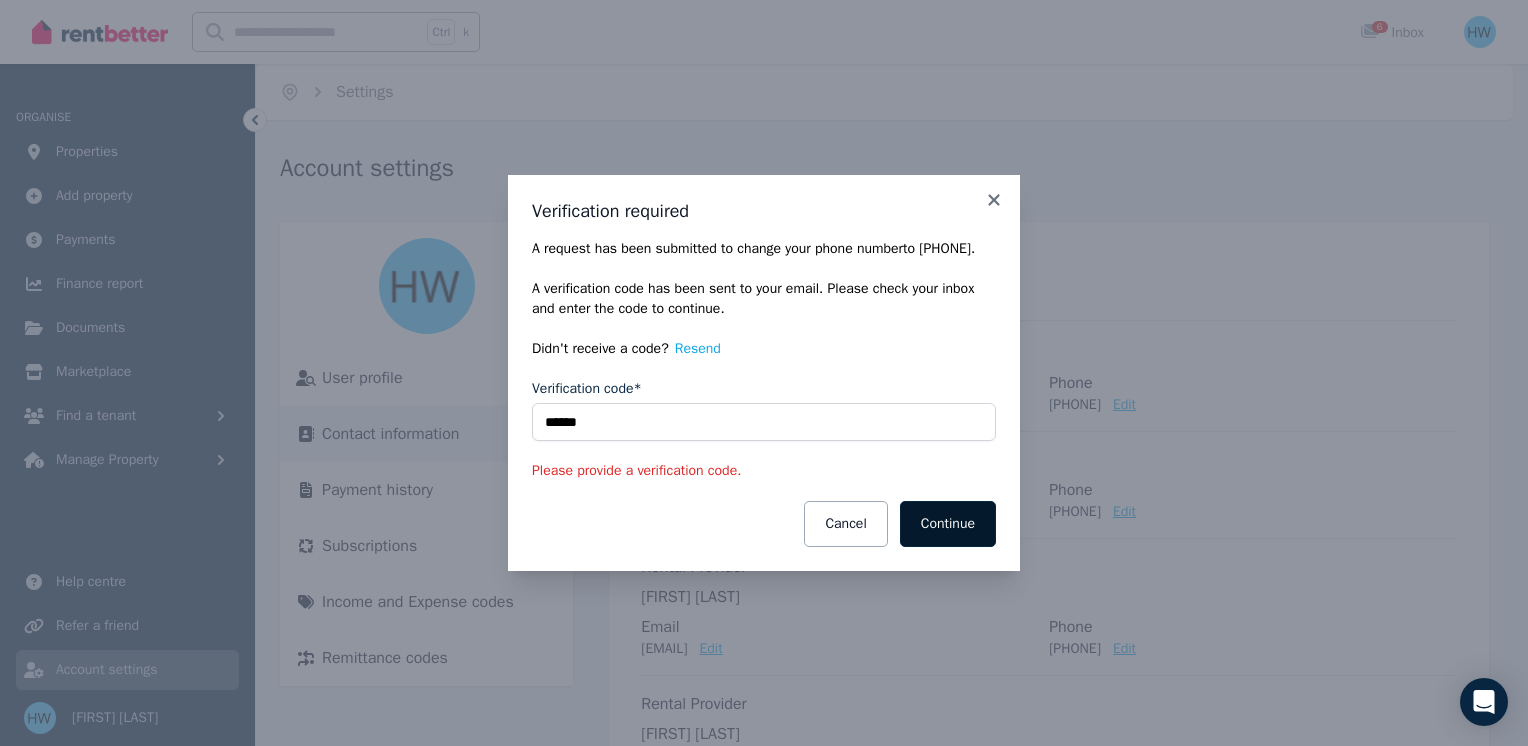 click on "Continue" at bounding box center (948, 524) 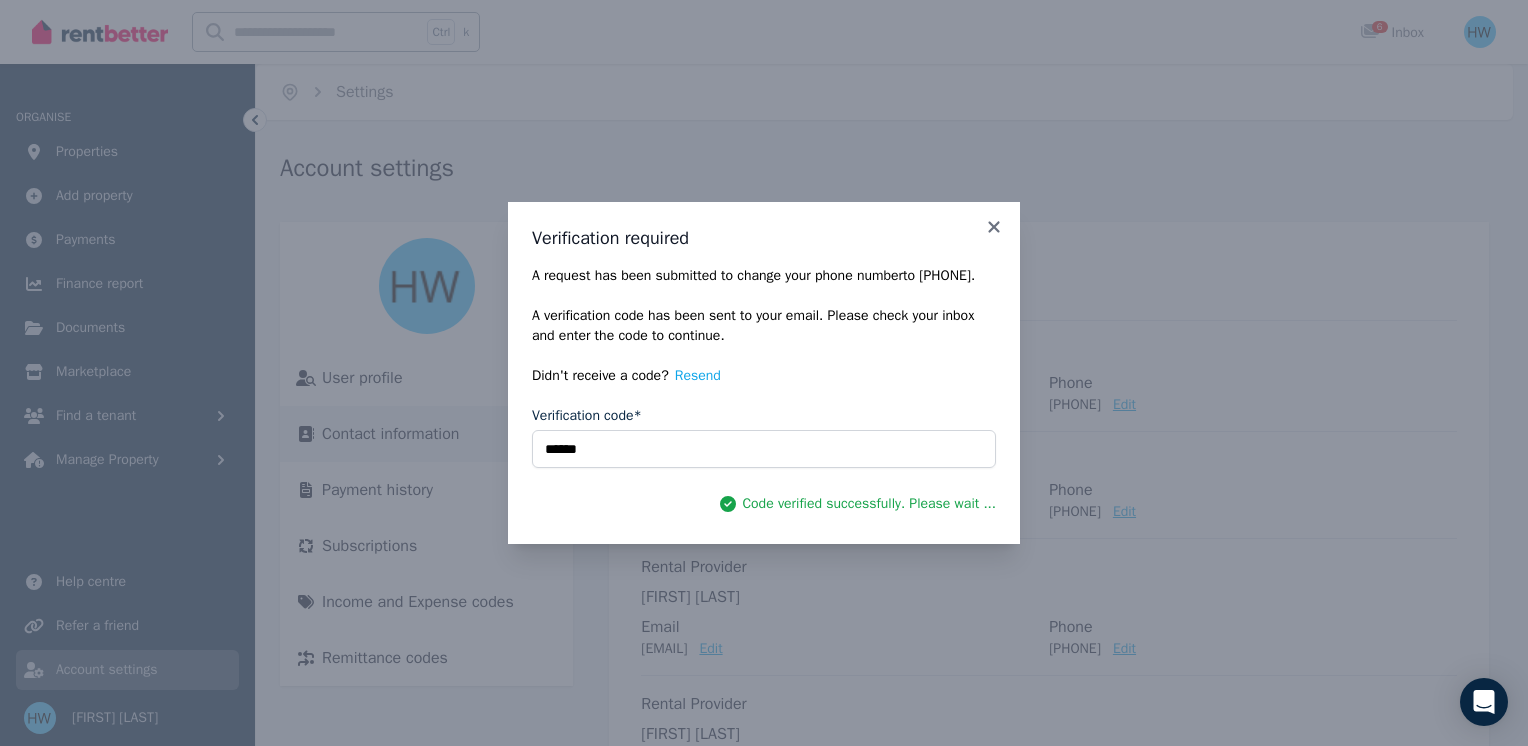 type 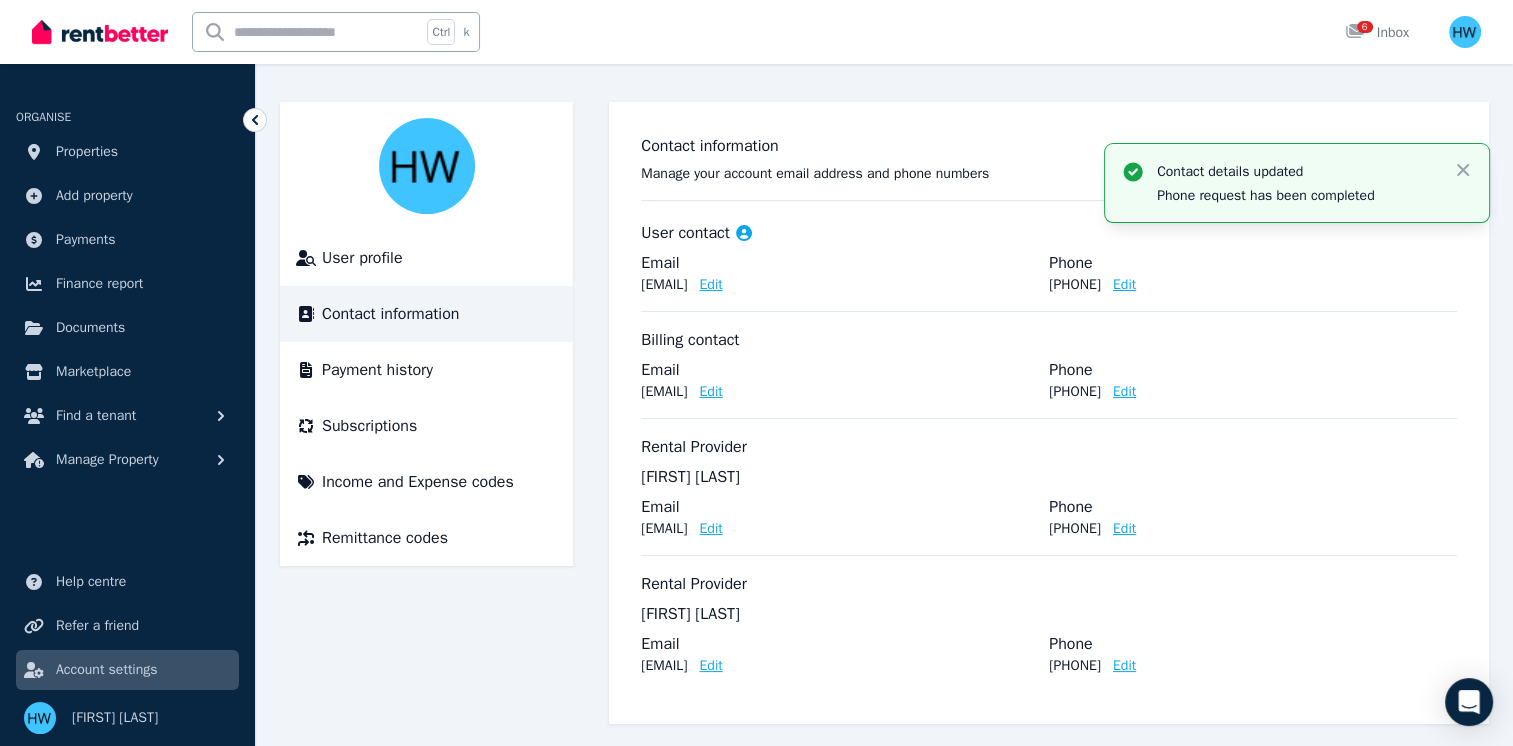 scroll, scrollTop: 132, scrollLeft: 0, axis: vertical 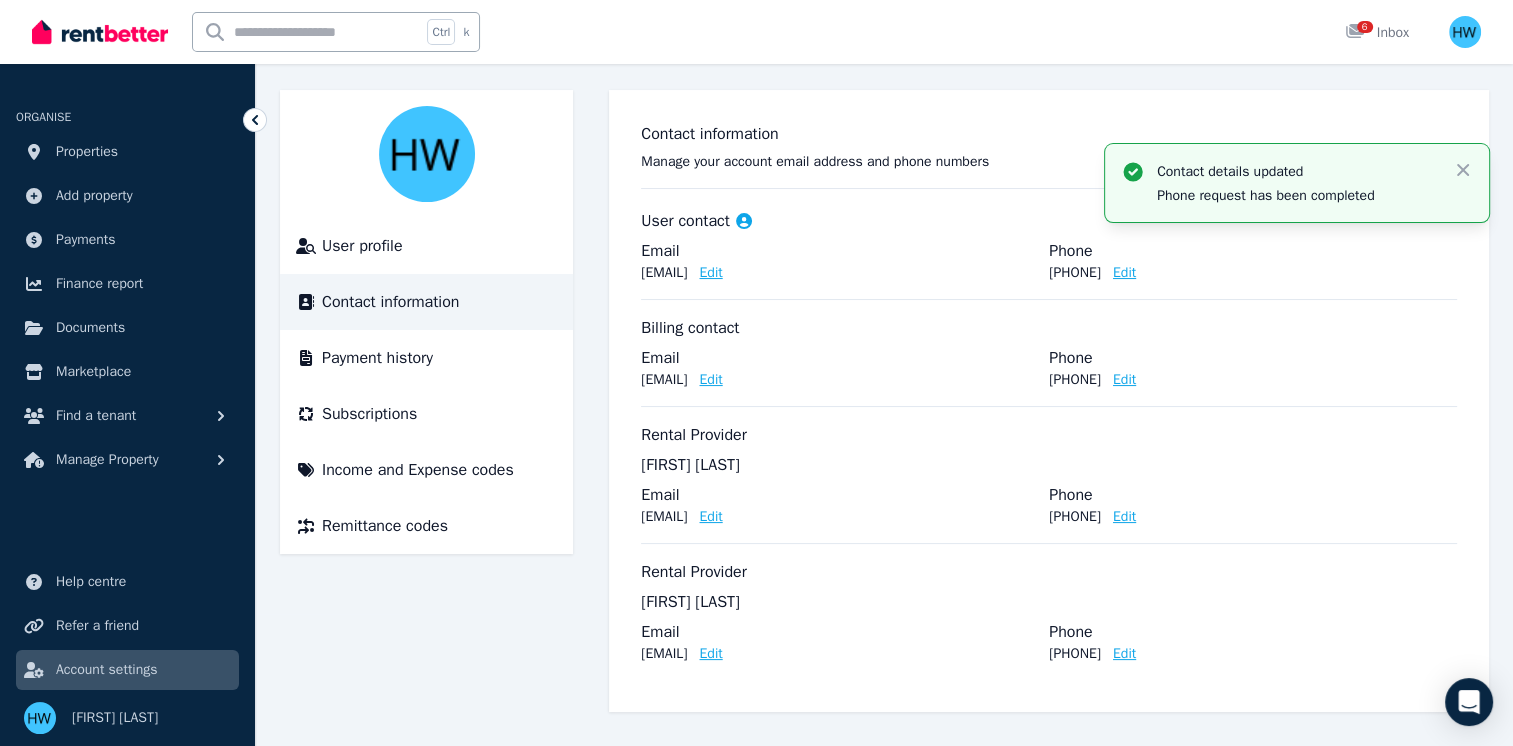 click on "Edit" at bounding box center (1124, 654) 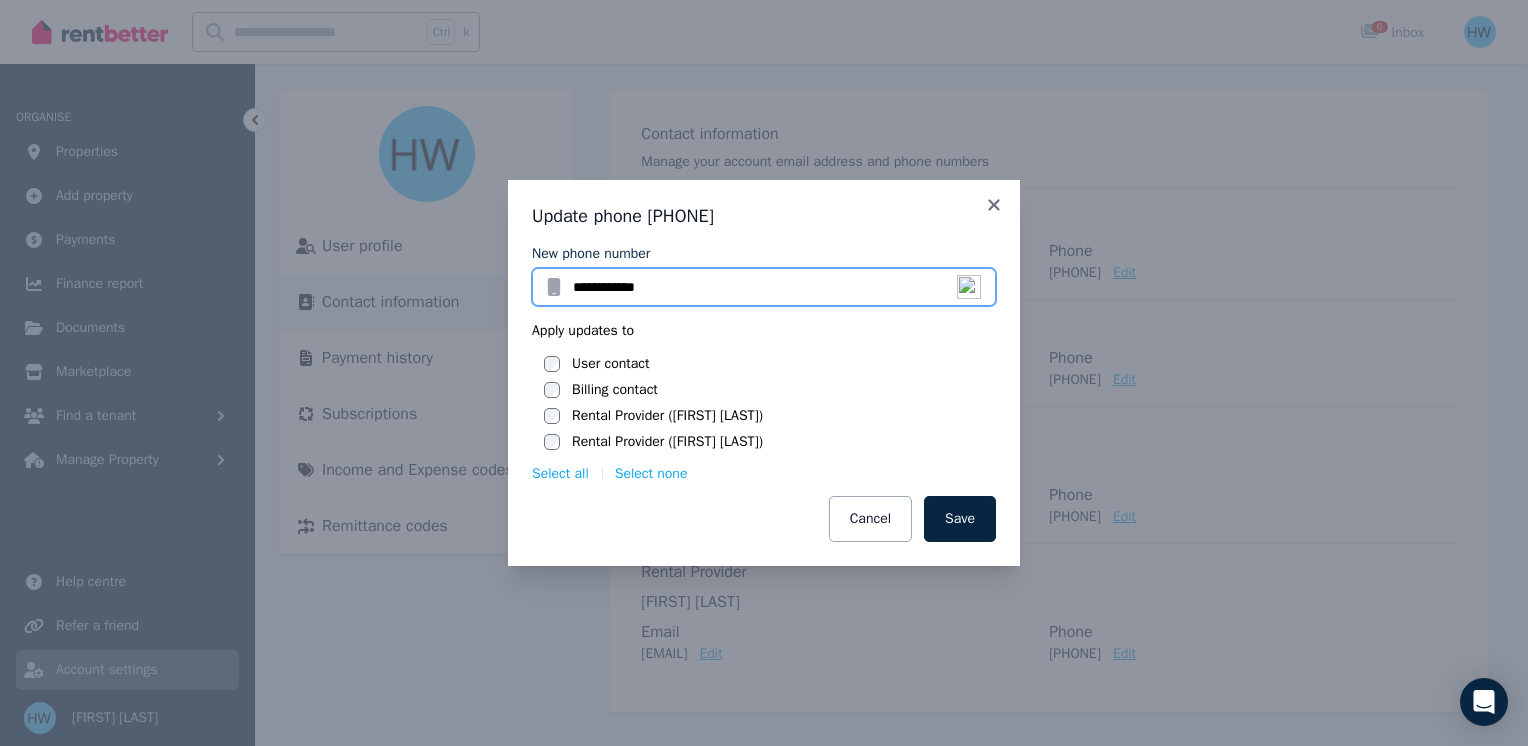 drag, startPoint x: 692, startPoint y: 284, endPoint x: 396, endPoint y: 291, distance: 296.08276 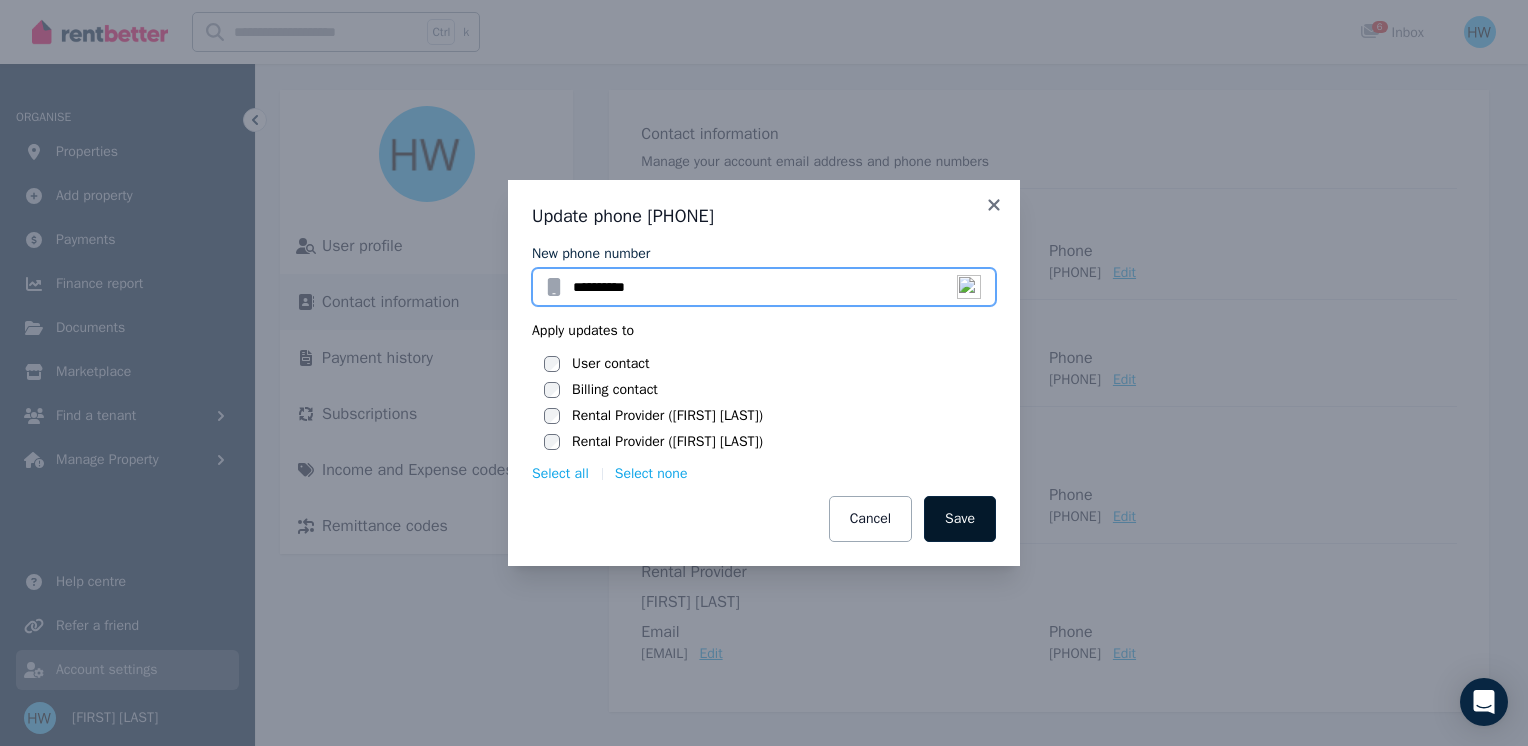 type on "**********" 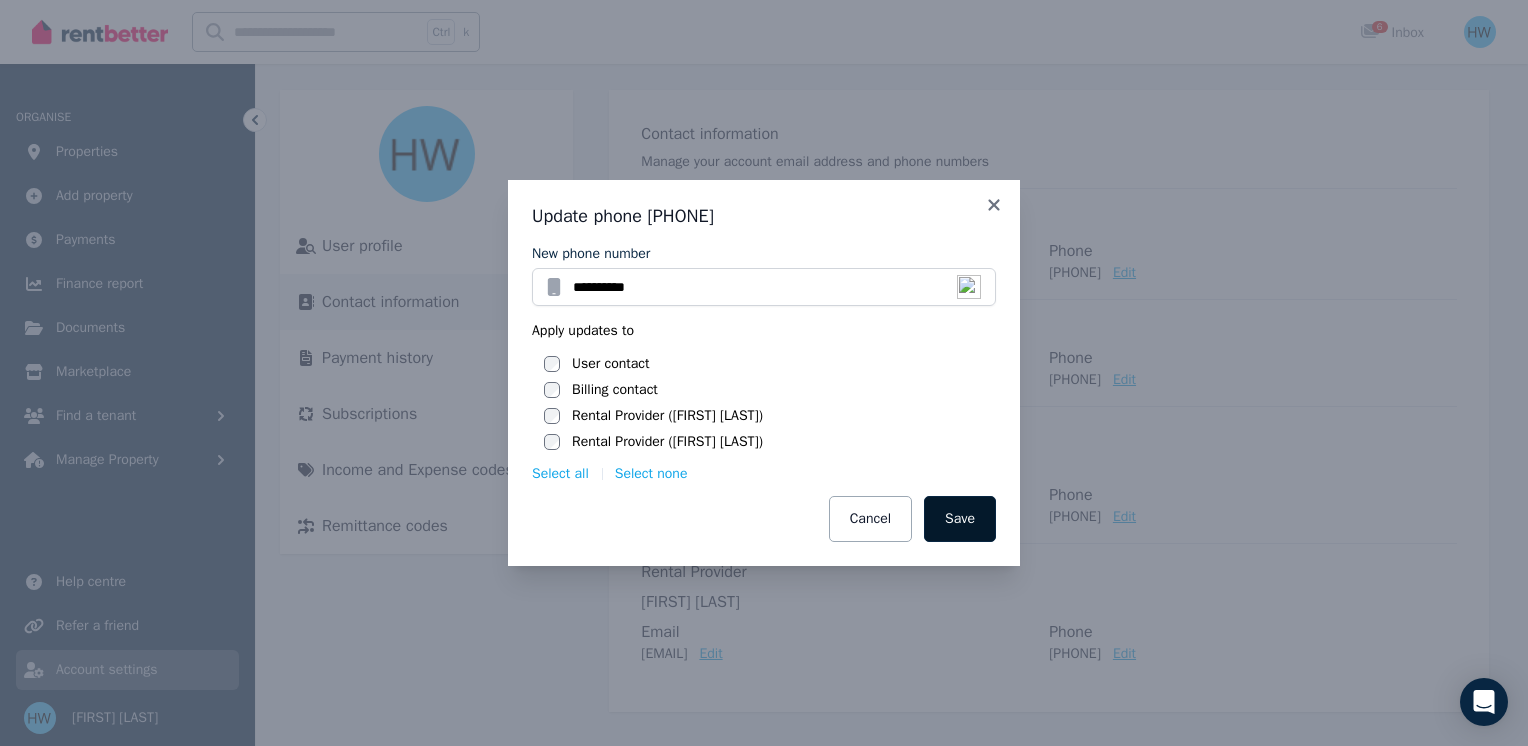click on "Save" at bounding box center [960, 519] 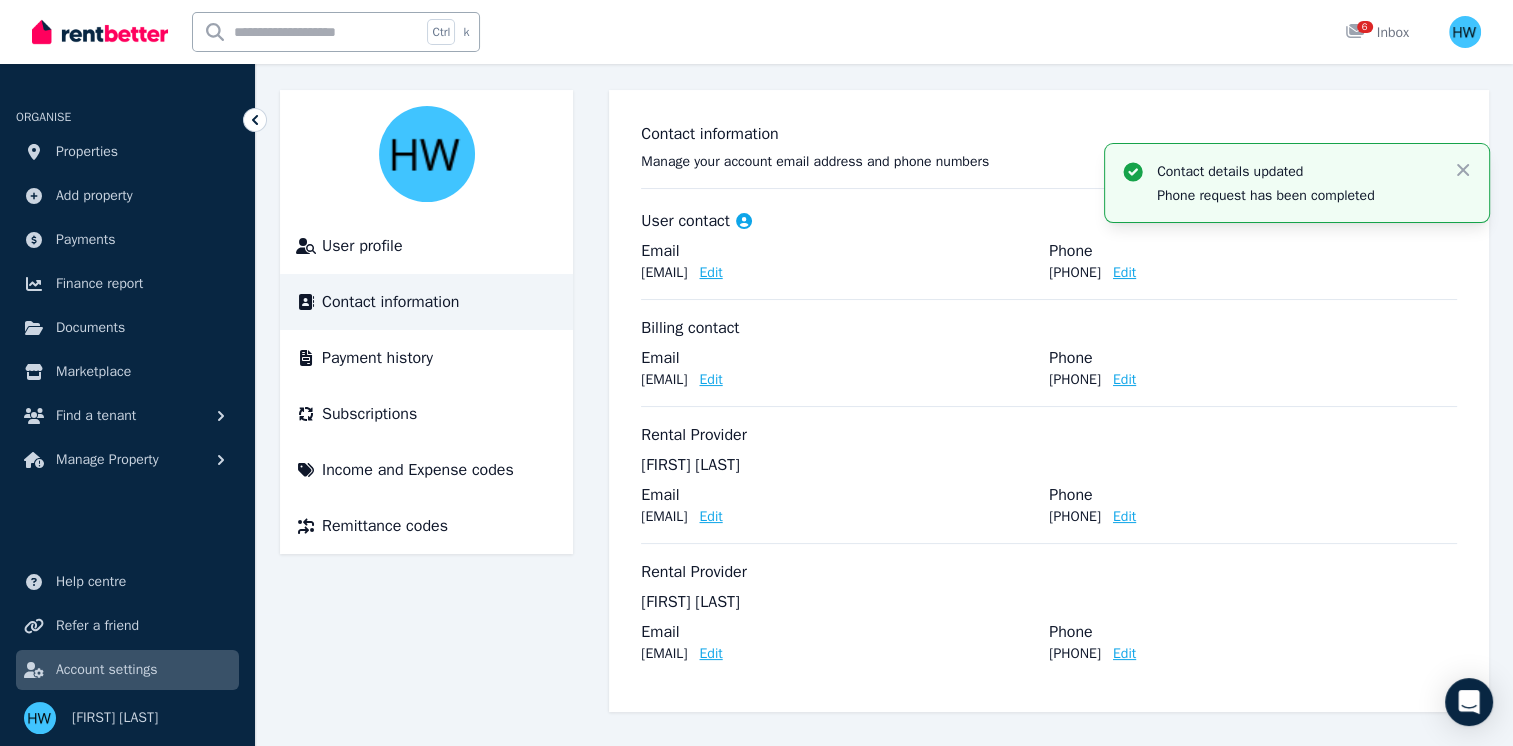 click on "Contact information" at bounding box center (1049, 134) 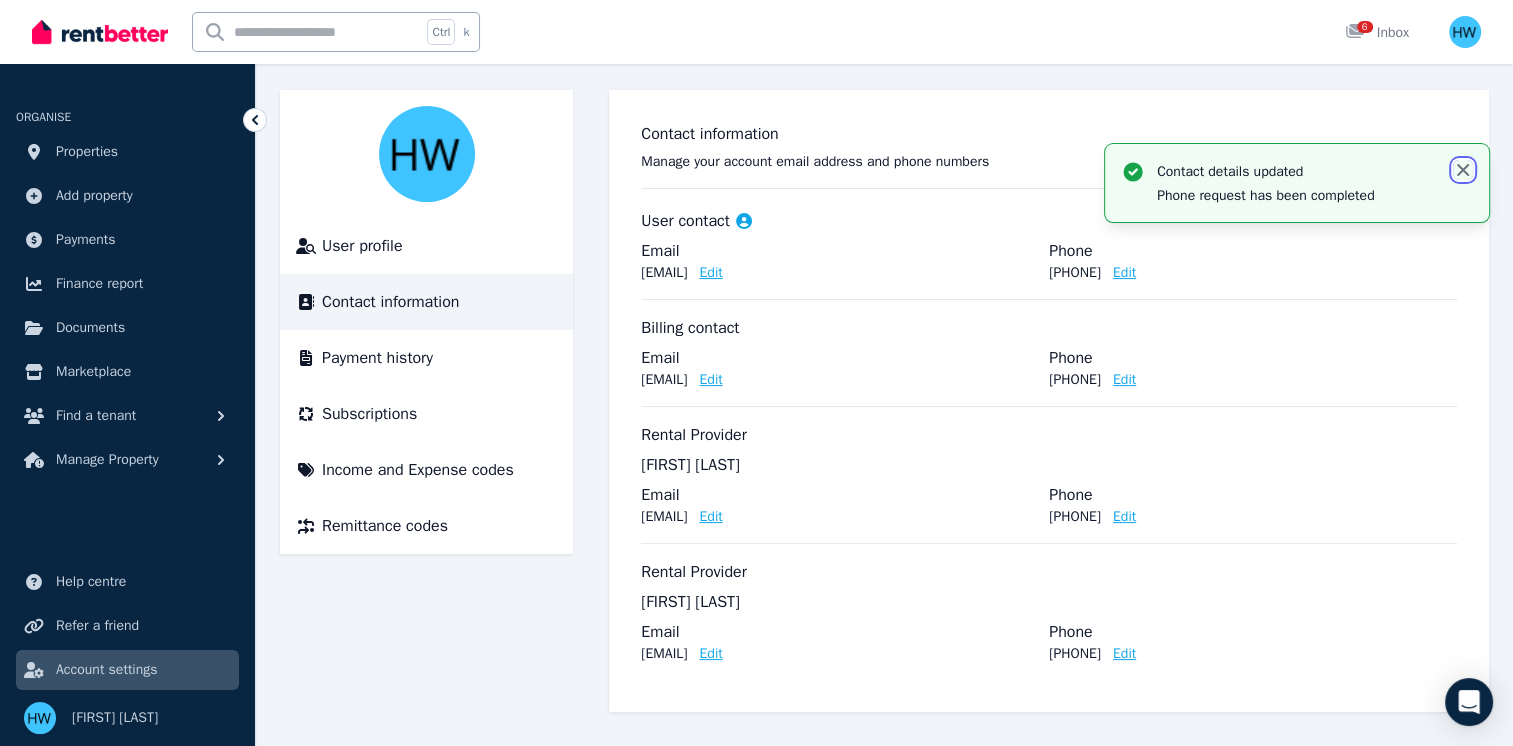click 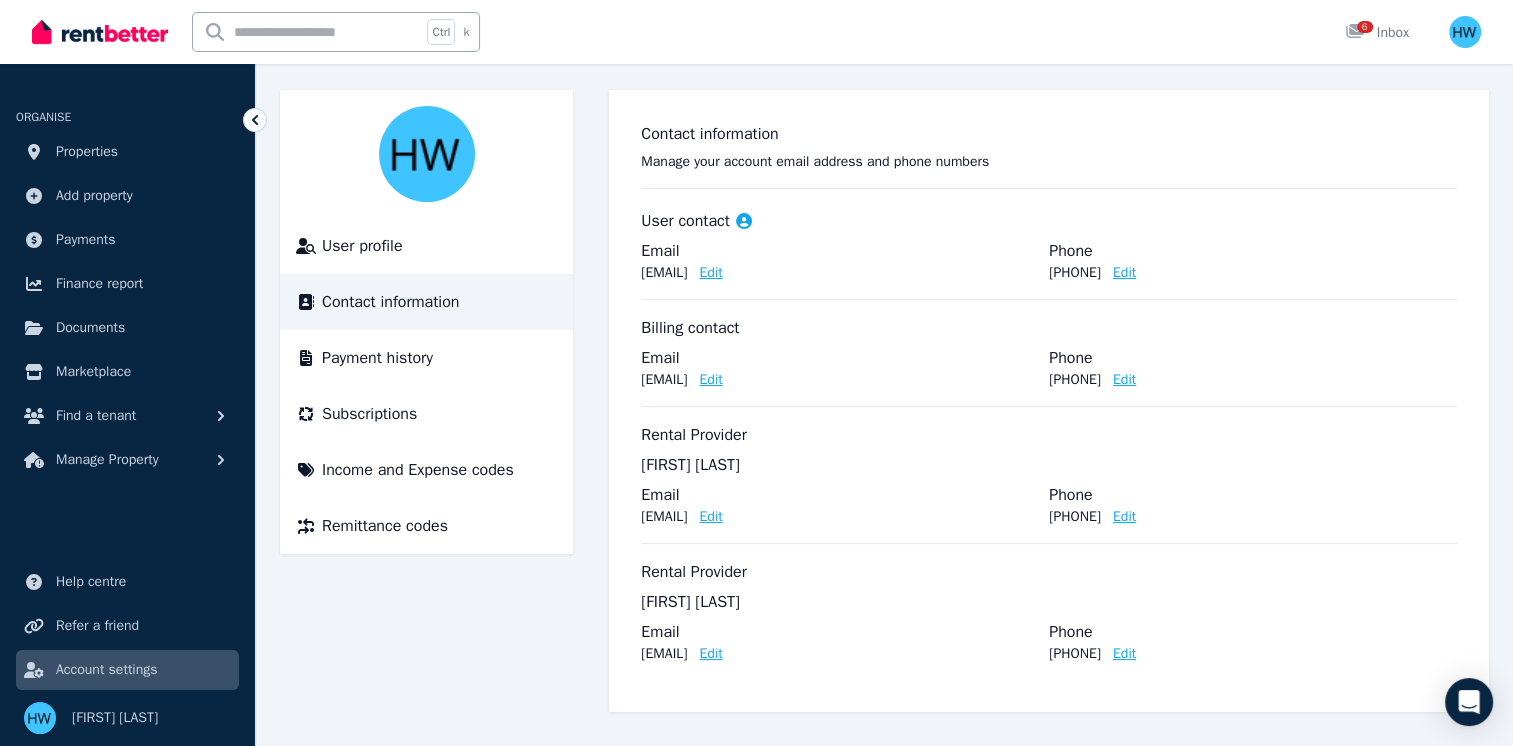 scroll, scrollTop: 0, scrollLeft: 0, axis: both 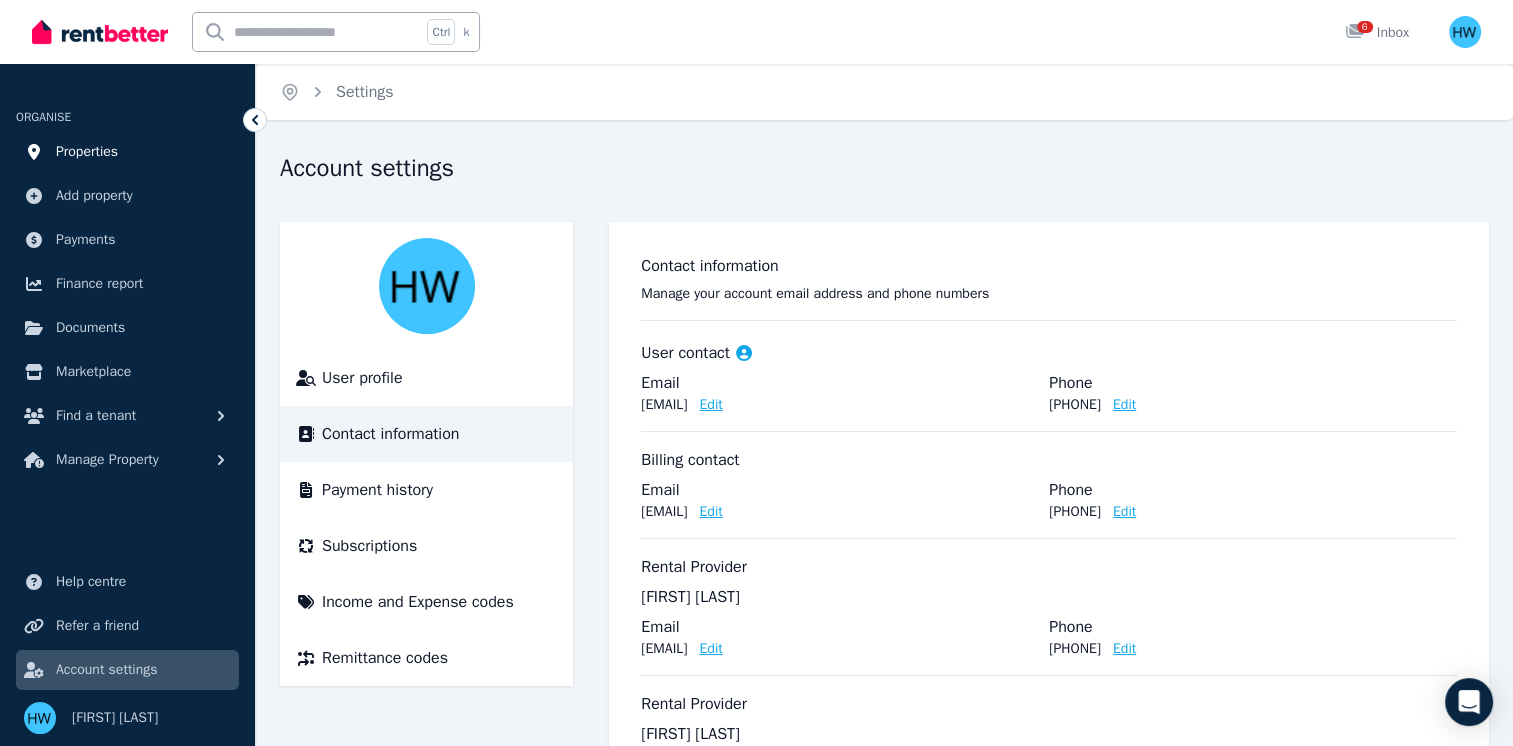 click on "Properties" at bounding box center (87, 152) 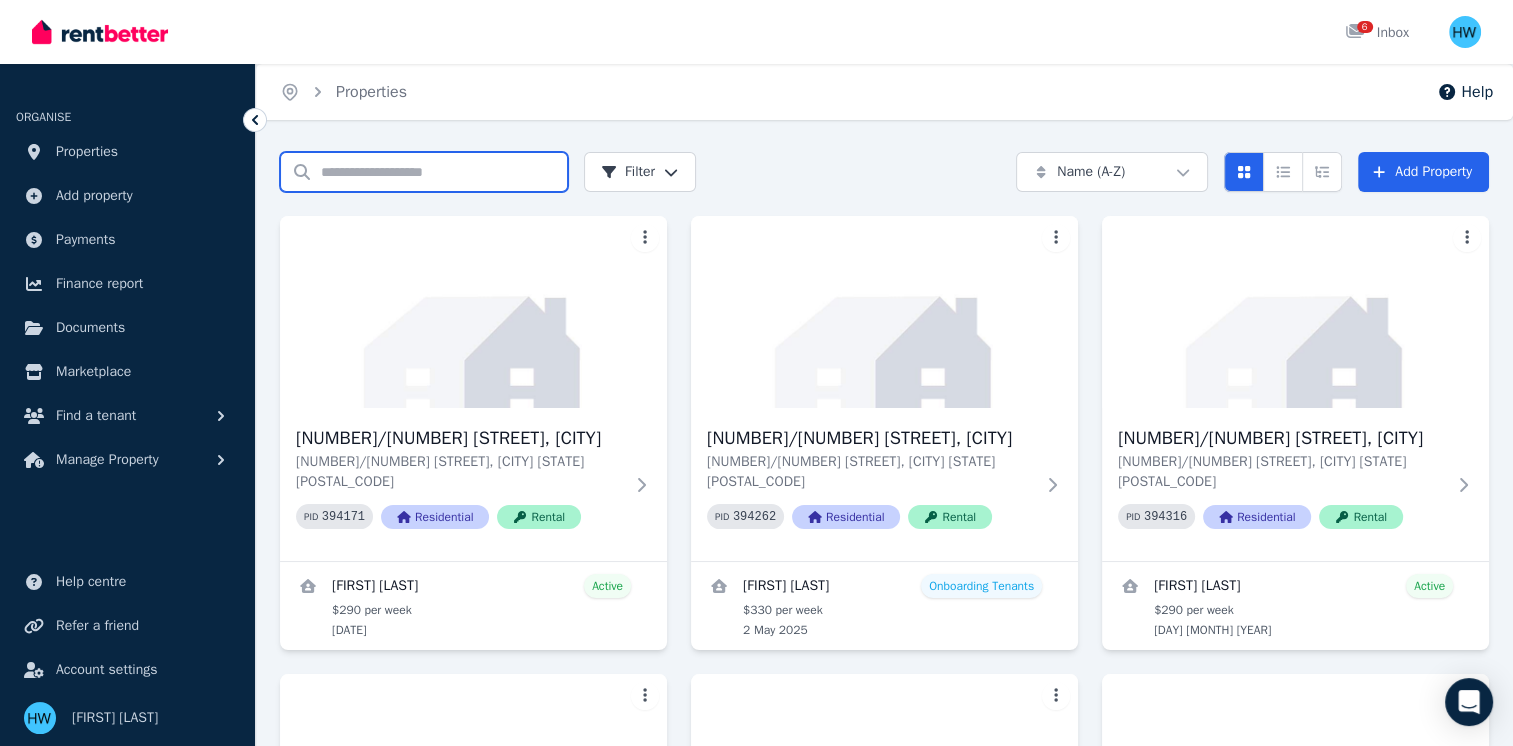 click on "Search properties" at bounding box center (424, 172) 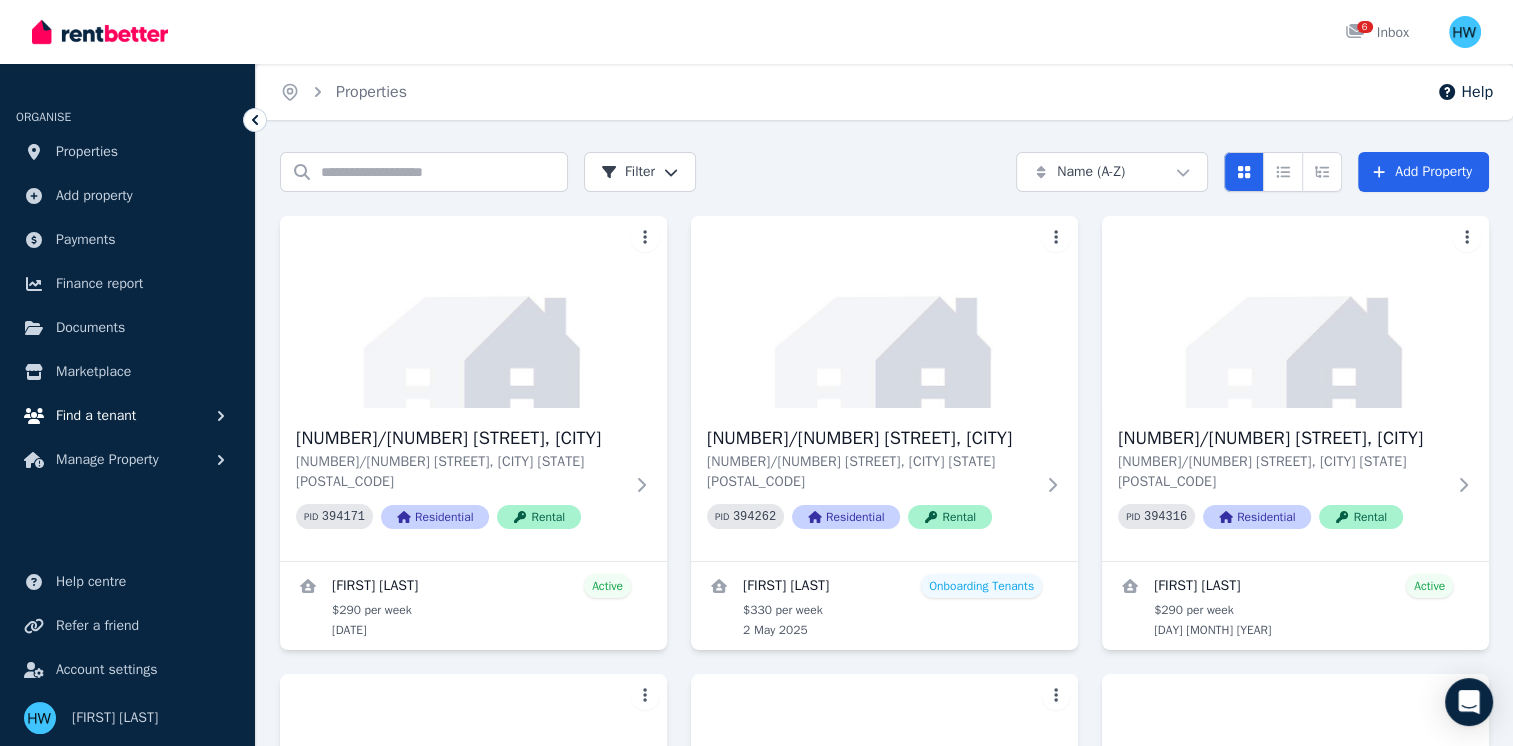 click on "Find a tenant" at bounding box center (96, 416) 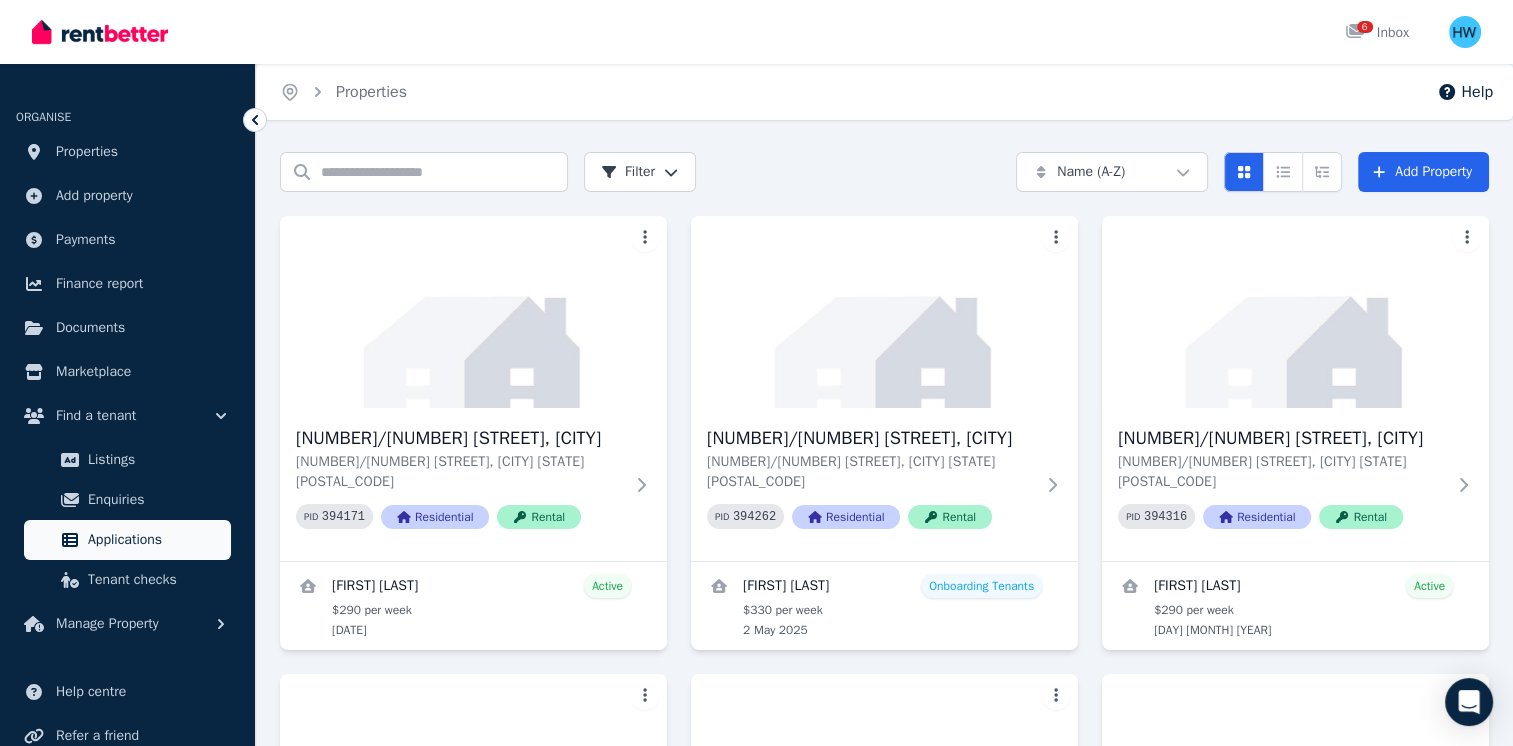 click on "Applications" at bounding box center (127, 540) 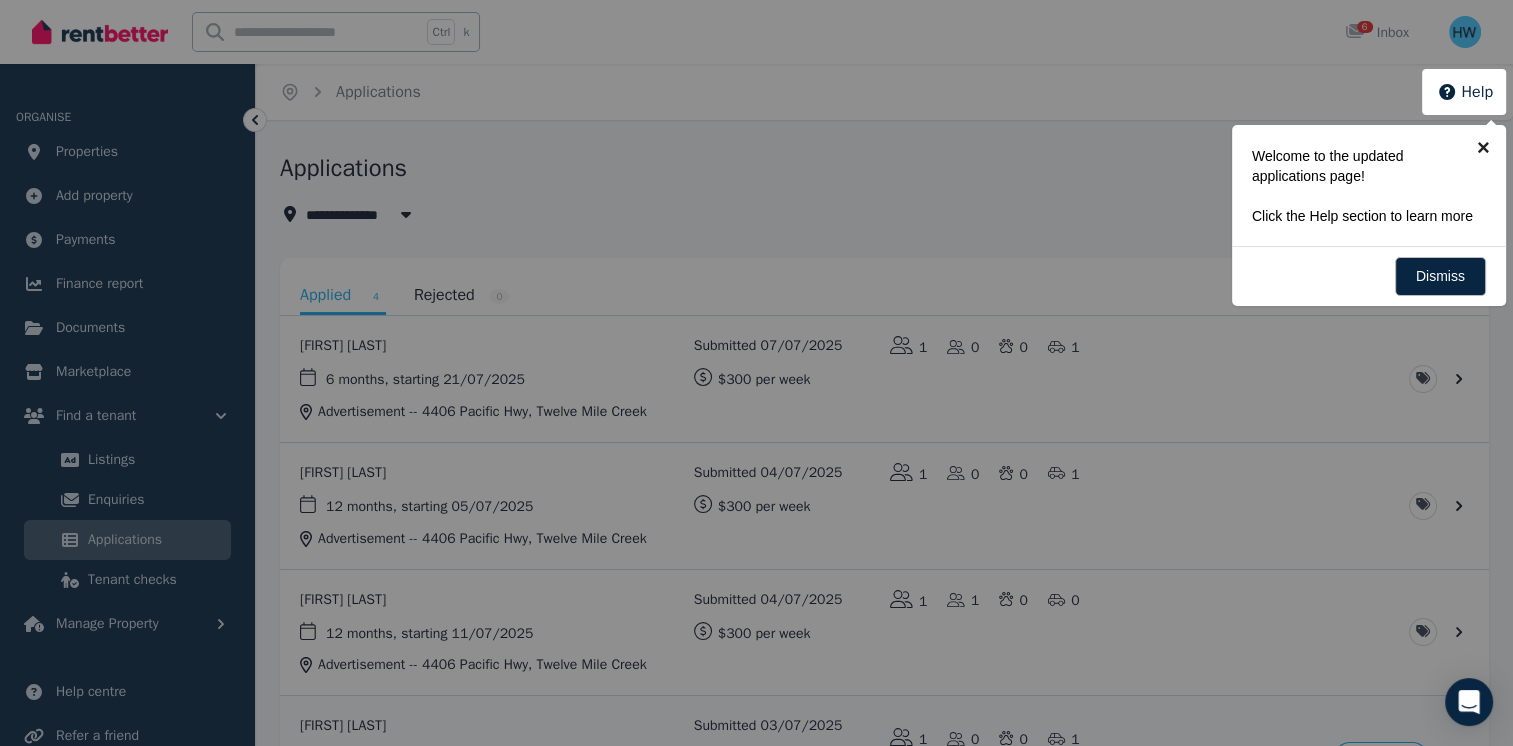 click on "×" at bounding box center (1483, 147) 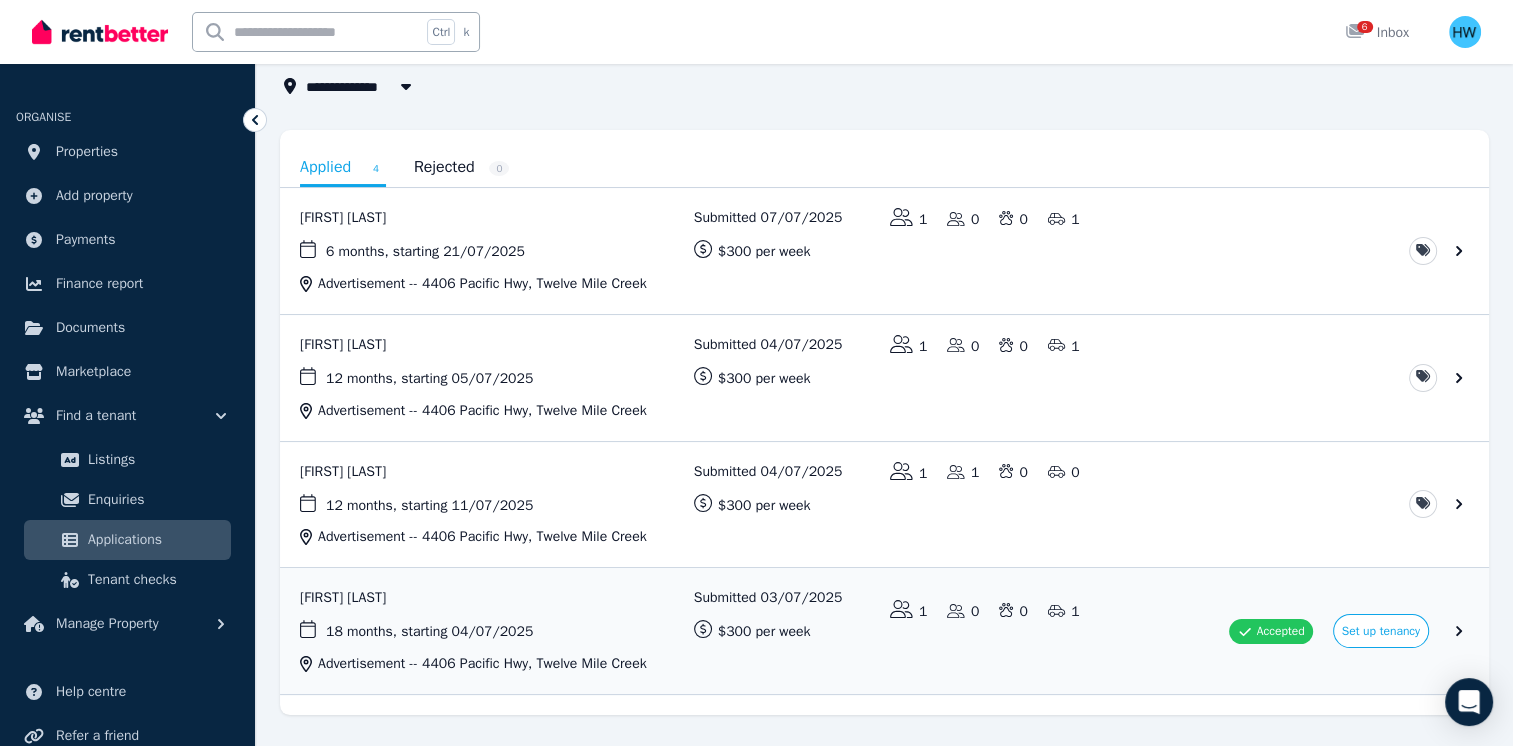 scroll, scrollTop: 172, scrollLeft: 0, axis: vertical 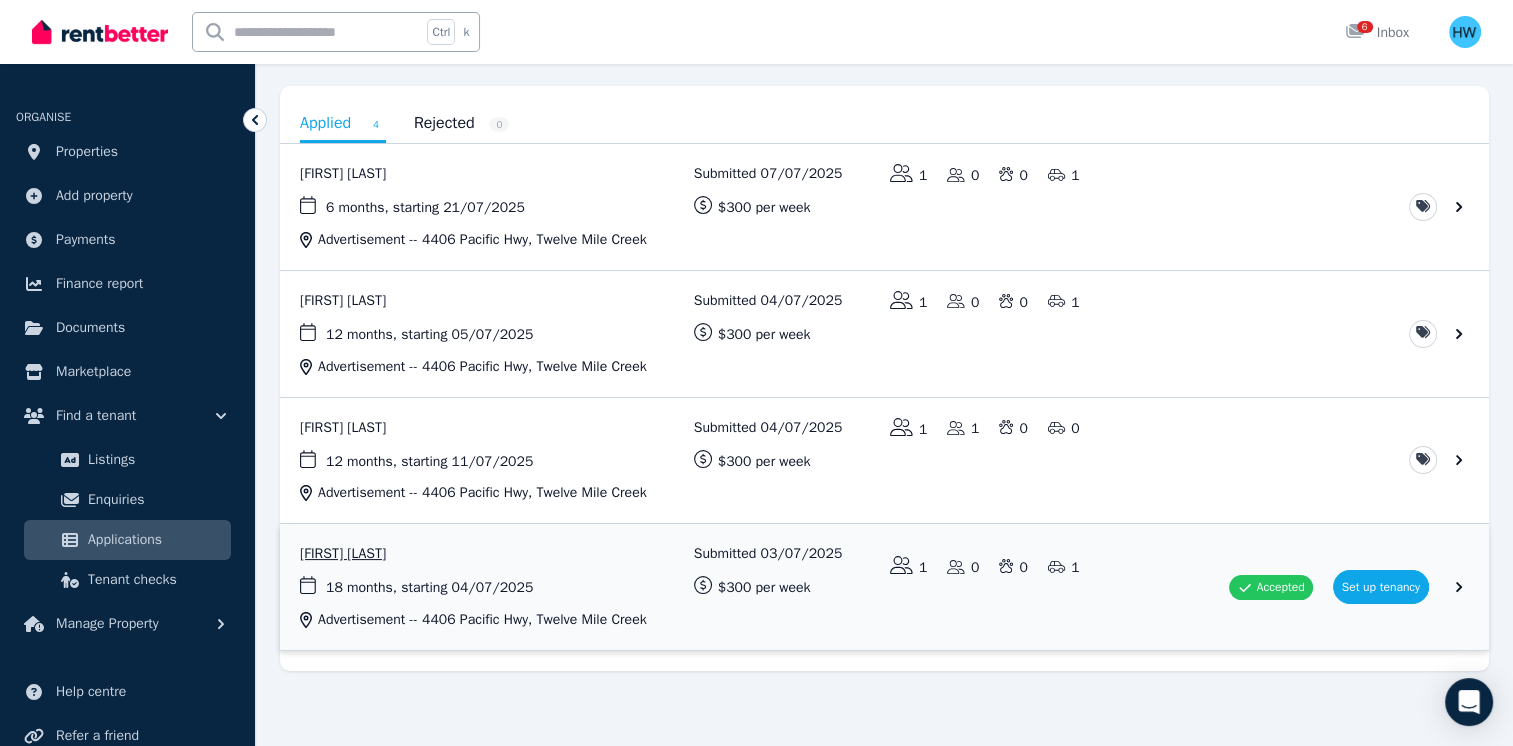 click at bounding box center (884, 587) 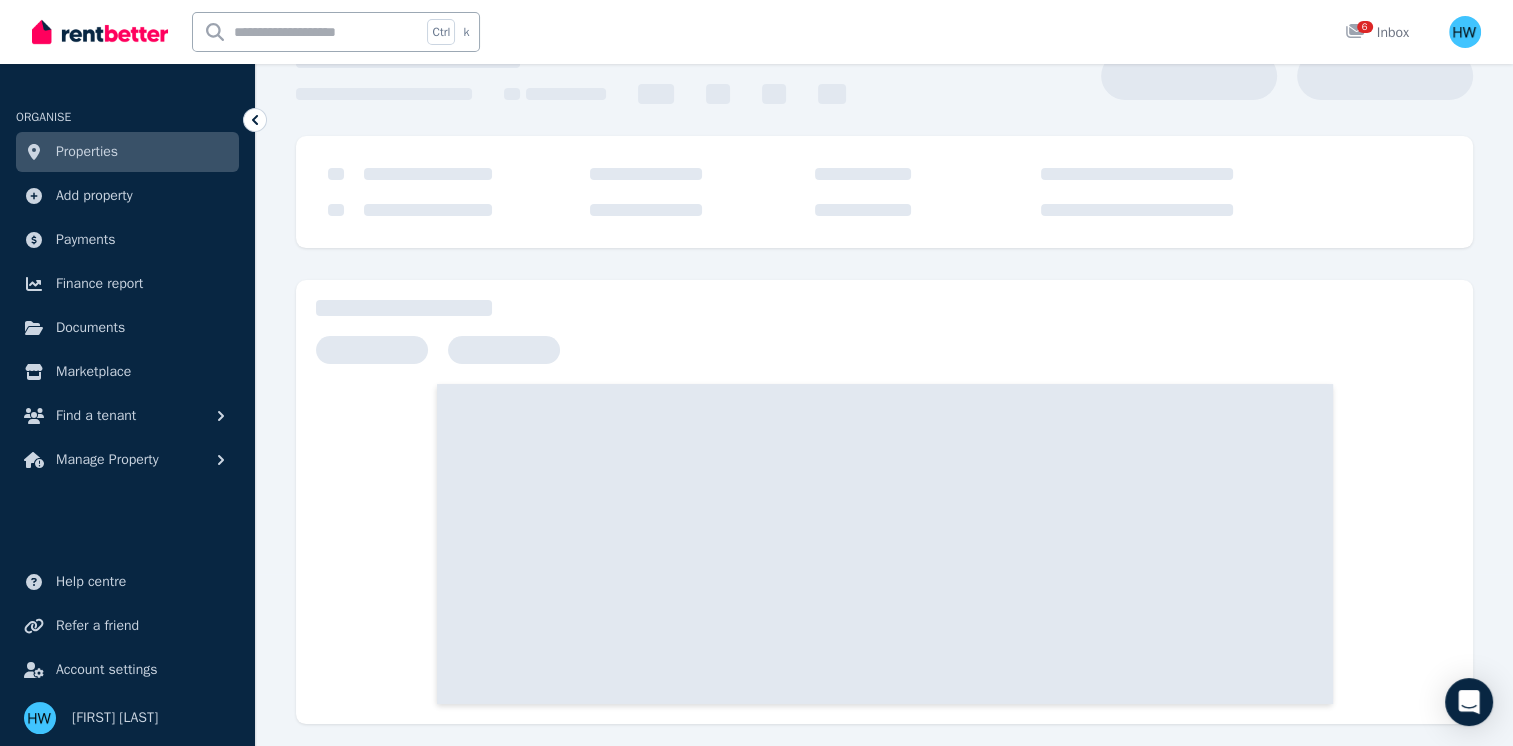 scroll, scrollTop: 0, scrollLeft: 0, axis: both 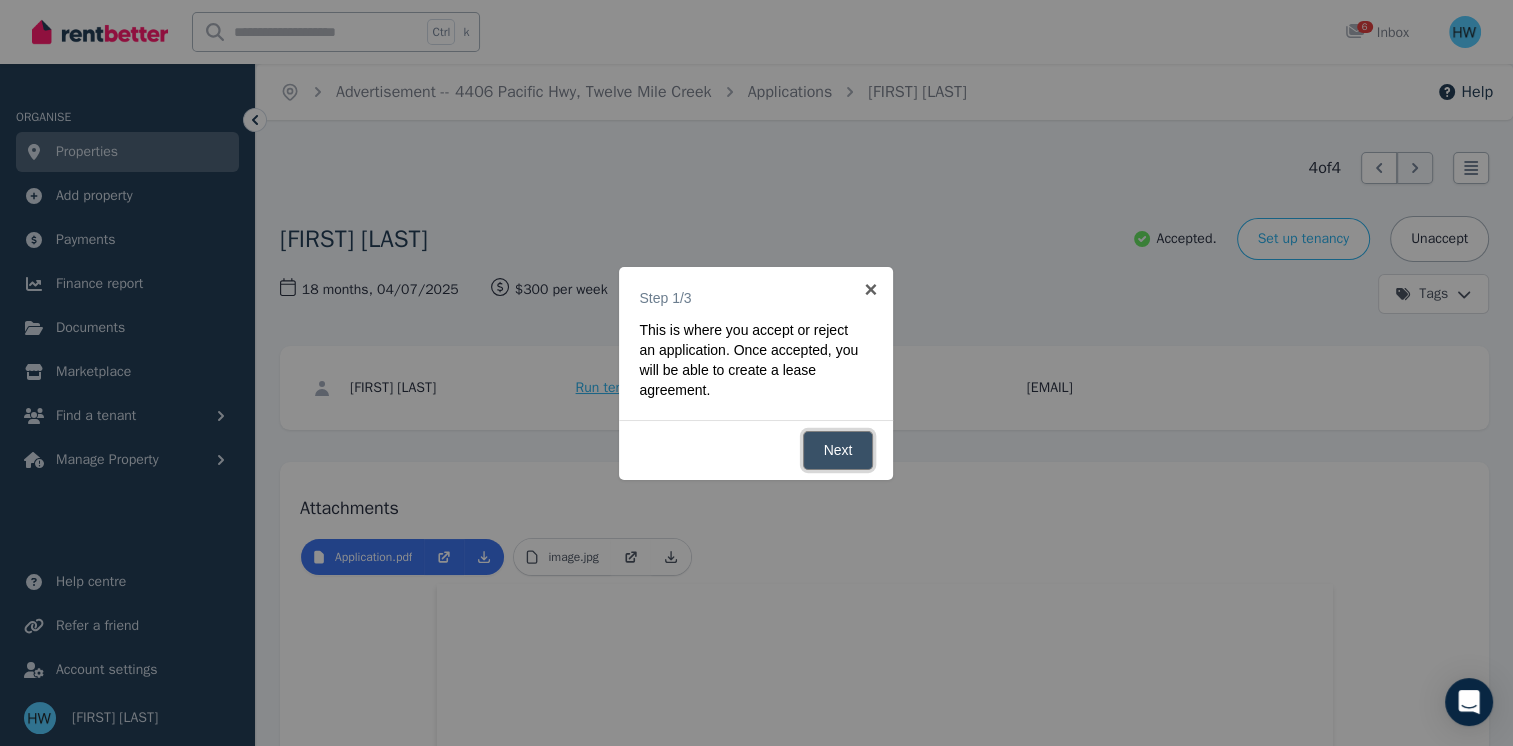 click on "Next" at bounding box center (838, 450) 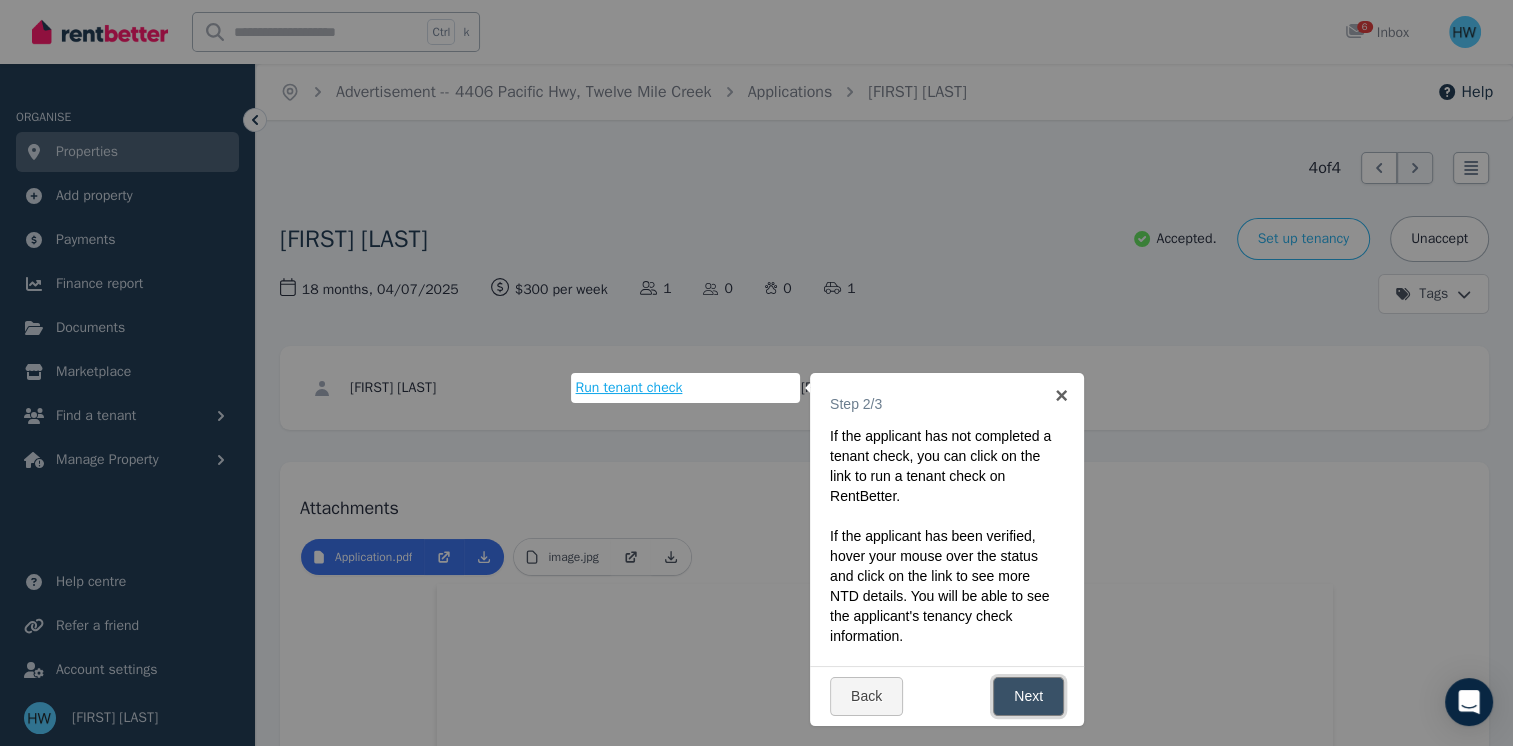 click on "Next" at bounding box center [1028, 696] 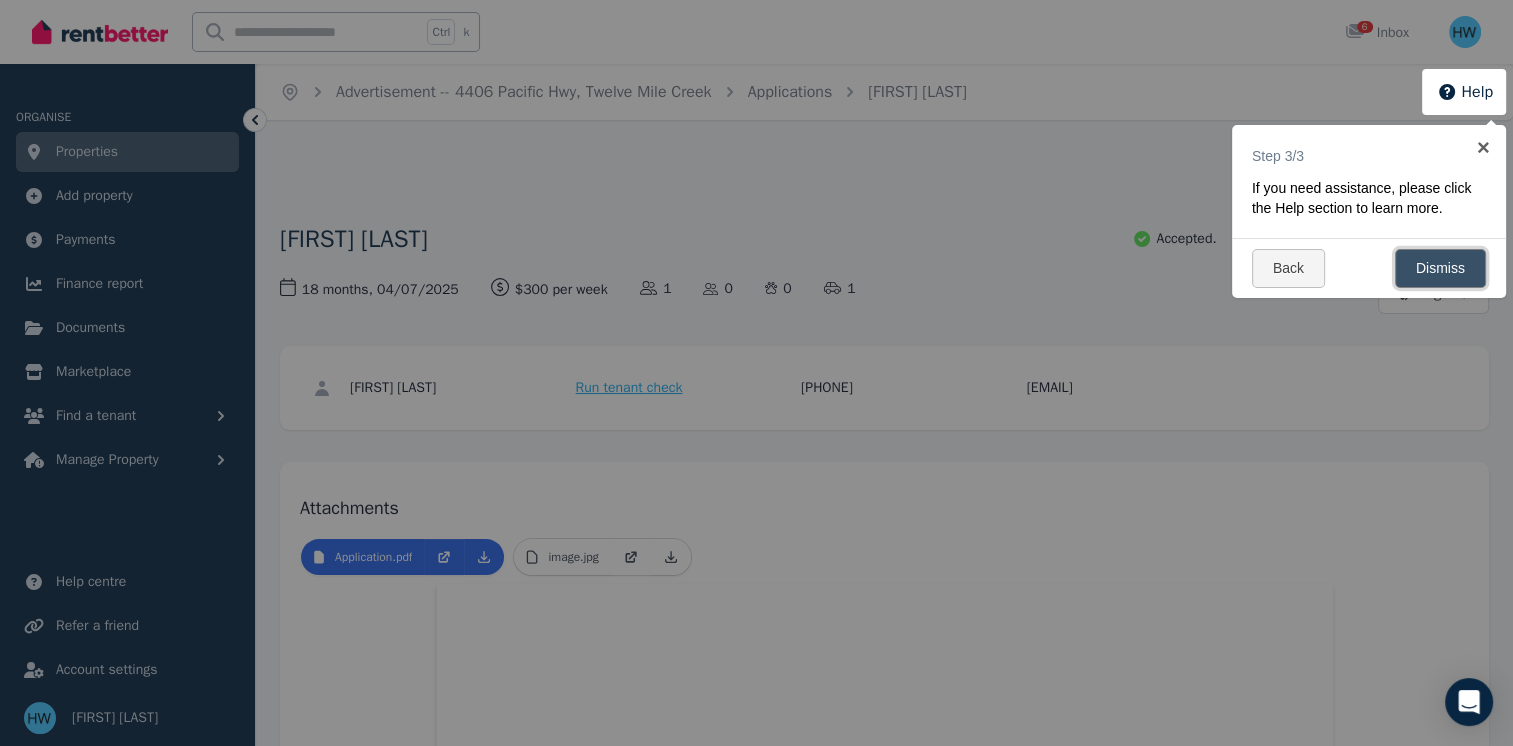 click on "Dismiss" at bounding box center [1440, 268] 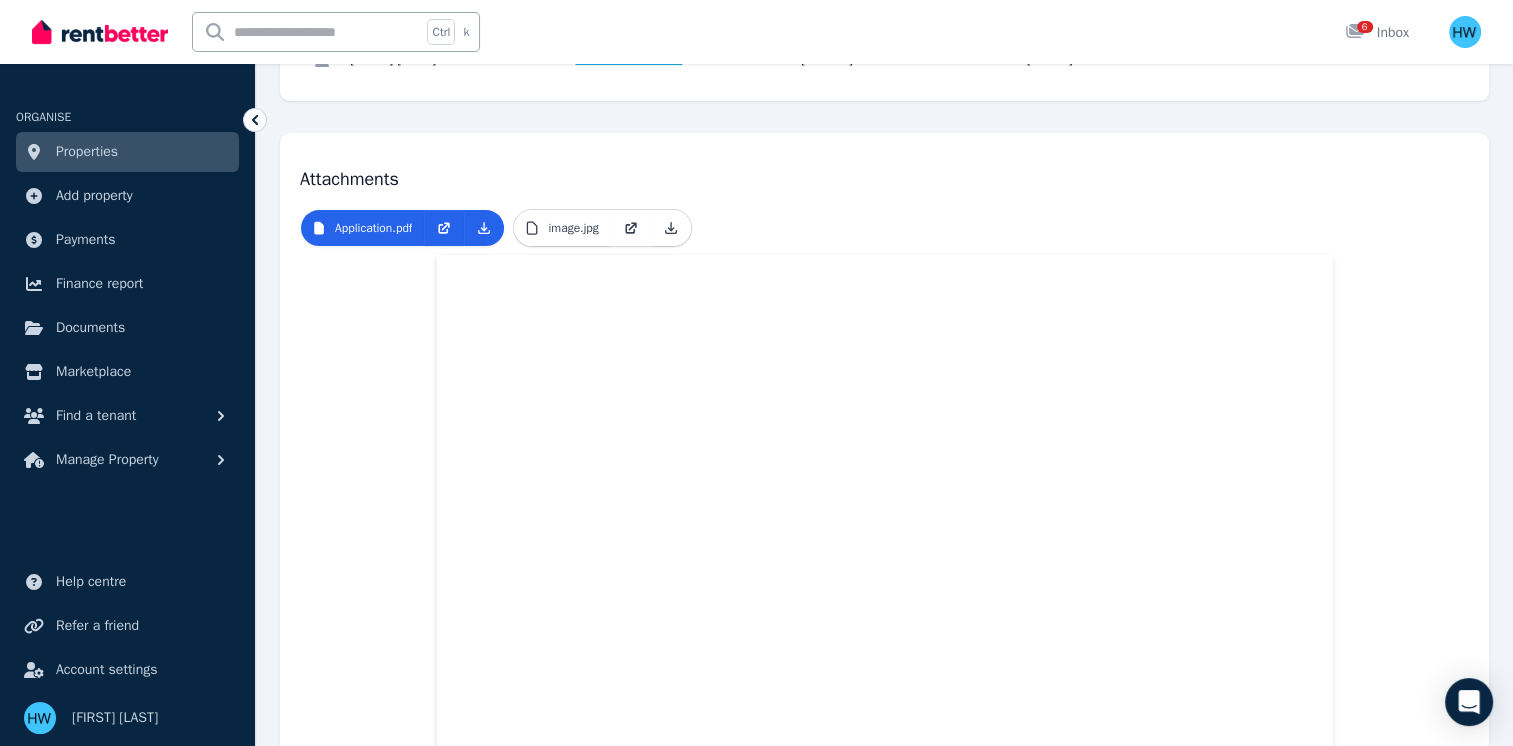 scroll, scrollTop: 0, scrollLeft: 0, axis: both 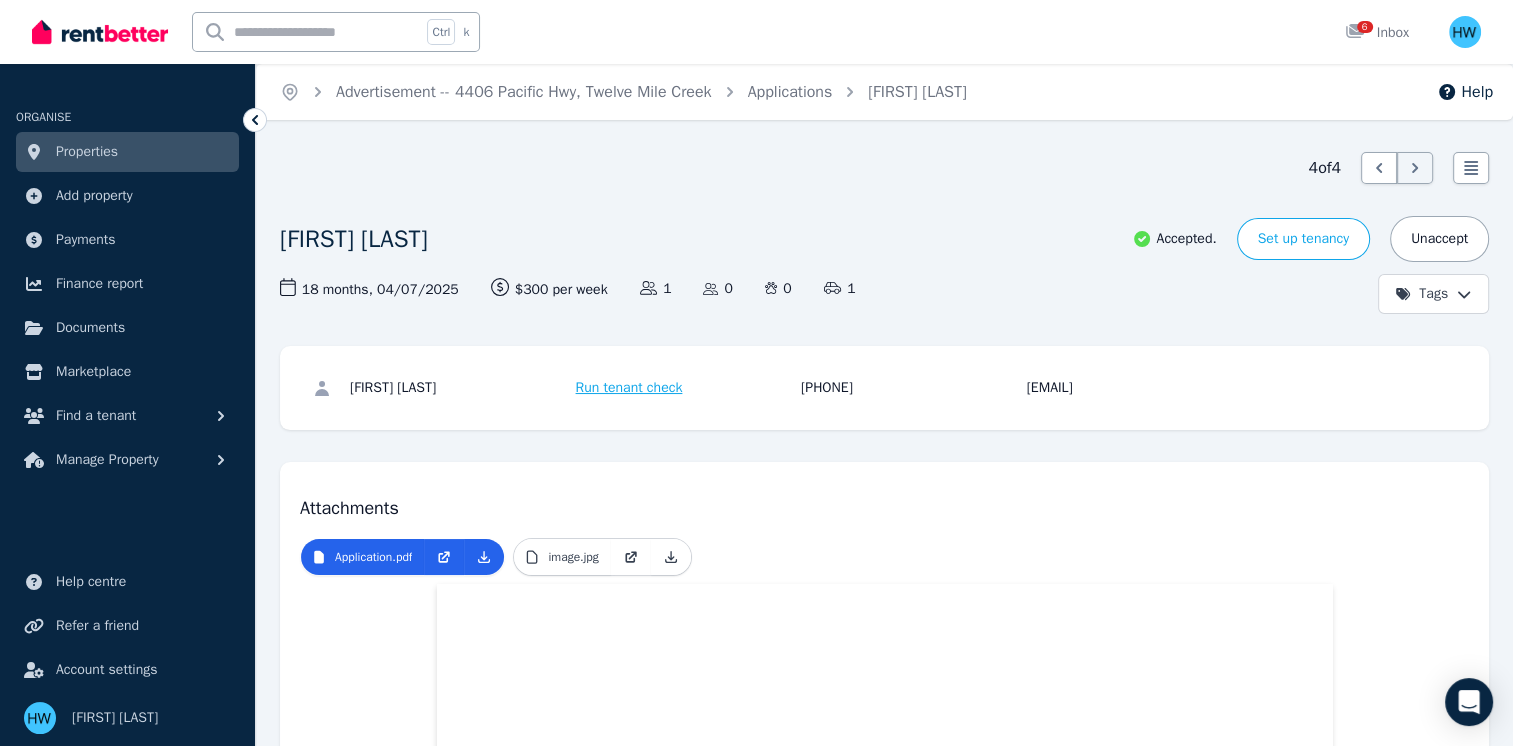 click on "Properties" at bounding box center [87, 152] 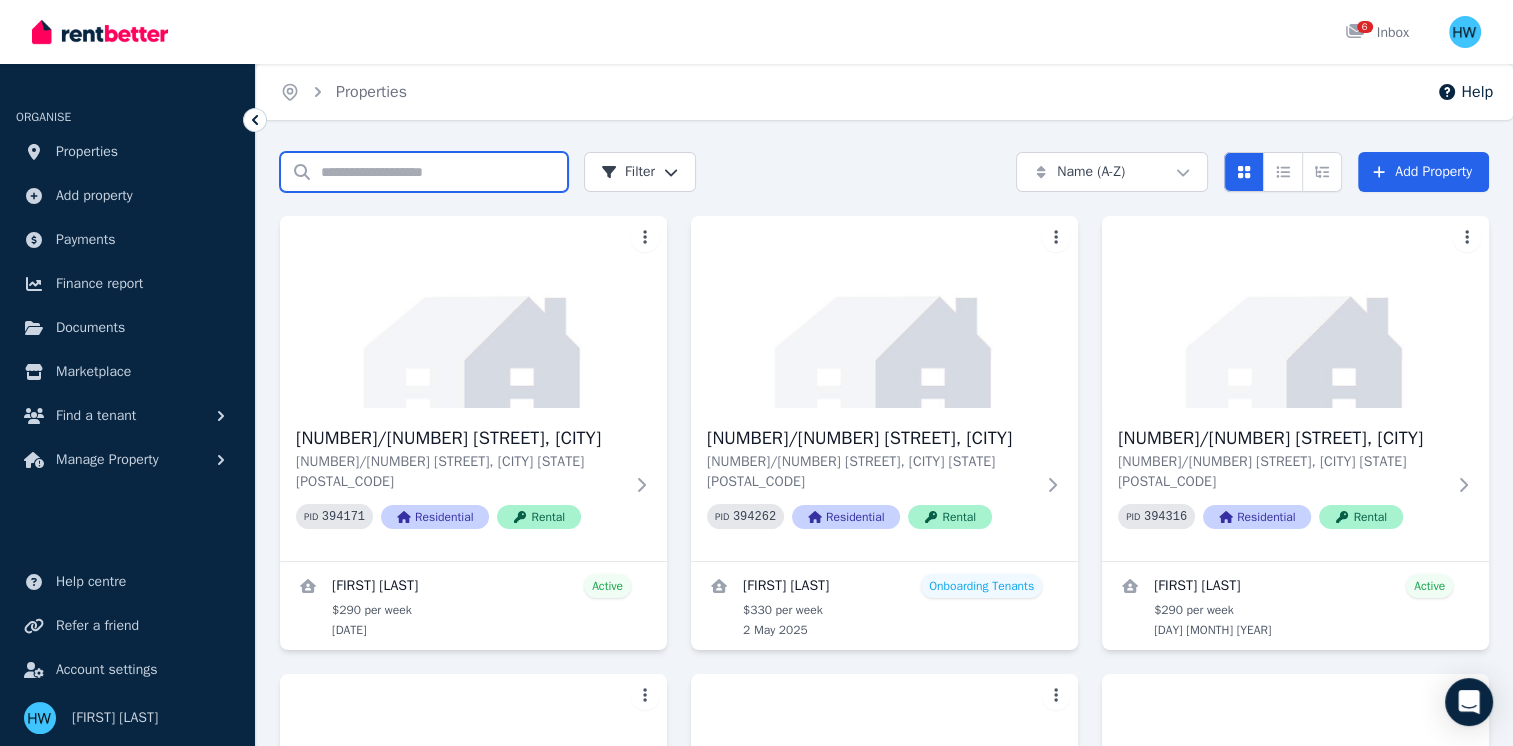 click on "Search properties" at bounding box center (424, 172) 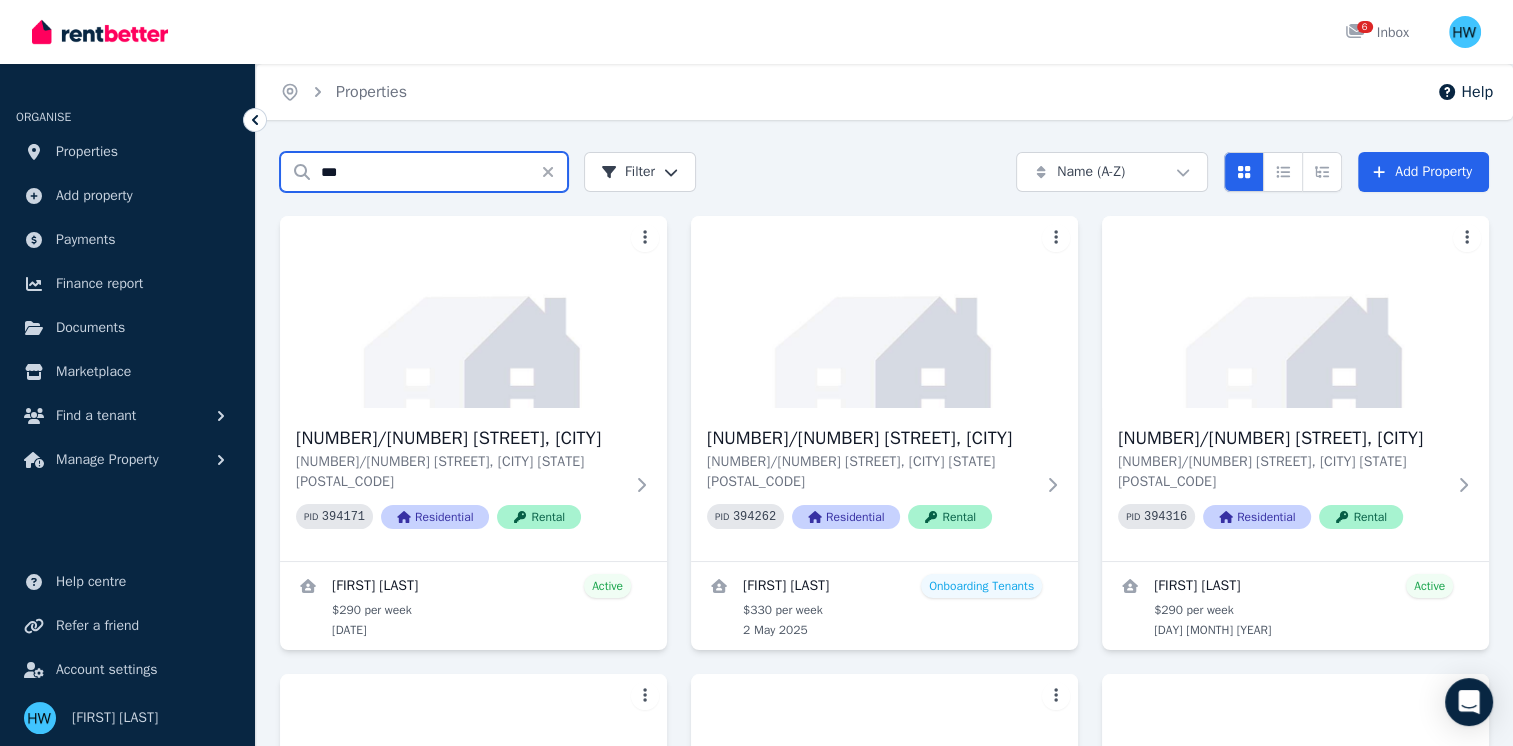 type on "***" 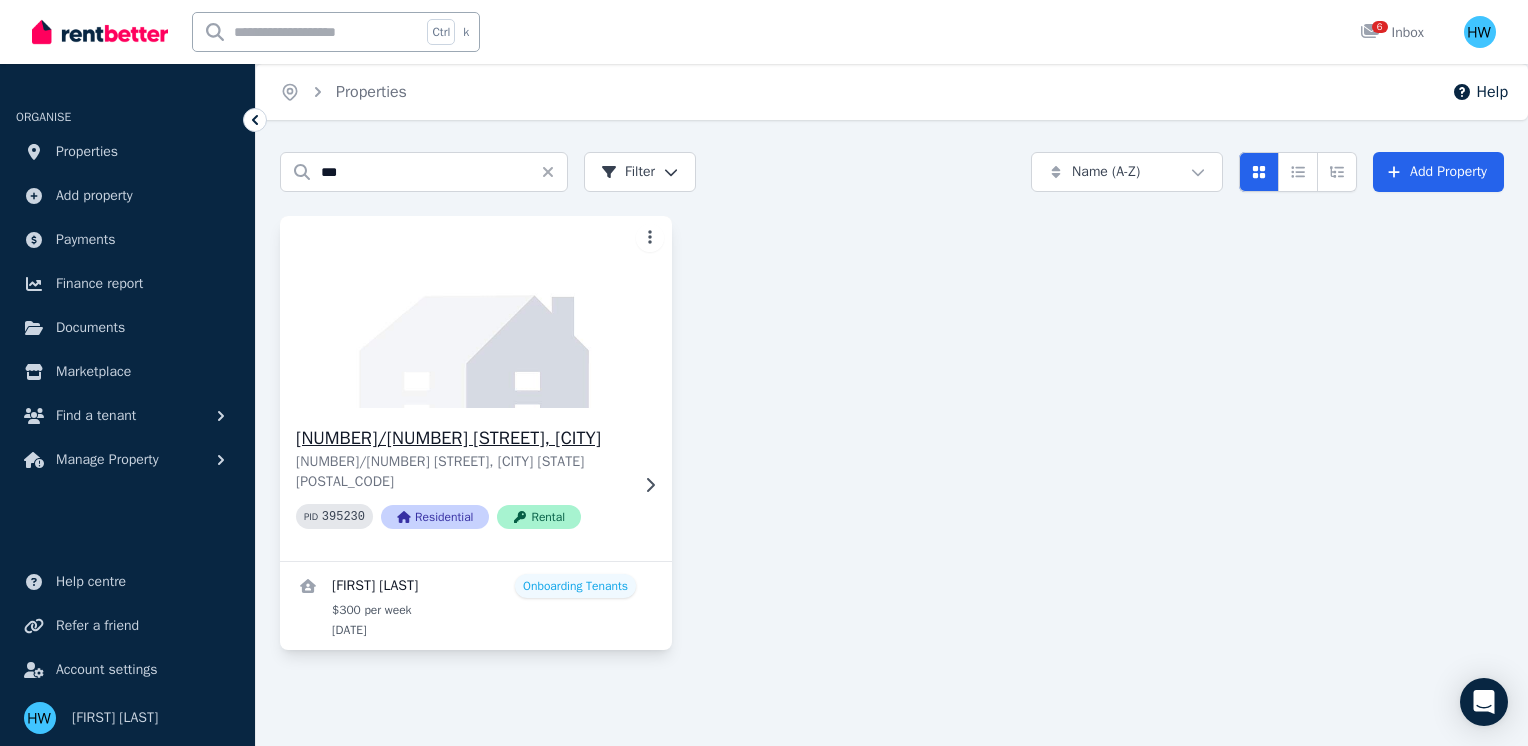 click on "[NUMBER]/[NUMBER] [STREET] [NUMBER]/[NUMBER] [STREET] [STATE] [POSTAL_CODE] PID [NUMBER] Residential Rental" at bounding box center [476, 484] 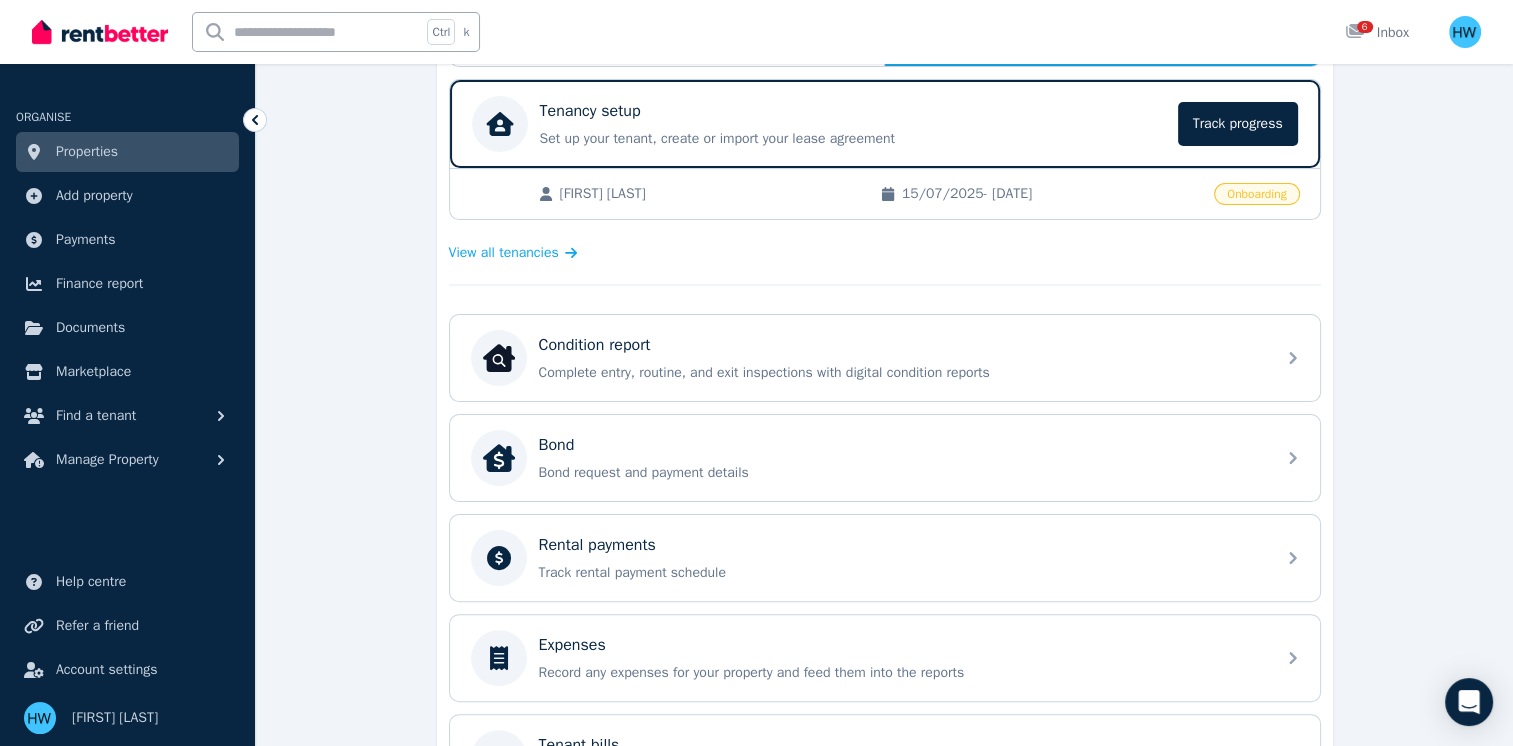 scroll, scrollTop: 400, scrollLeft: 0, axis: vertical 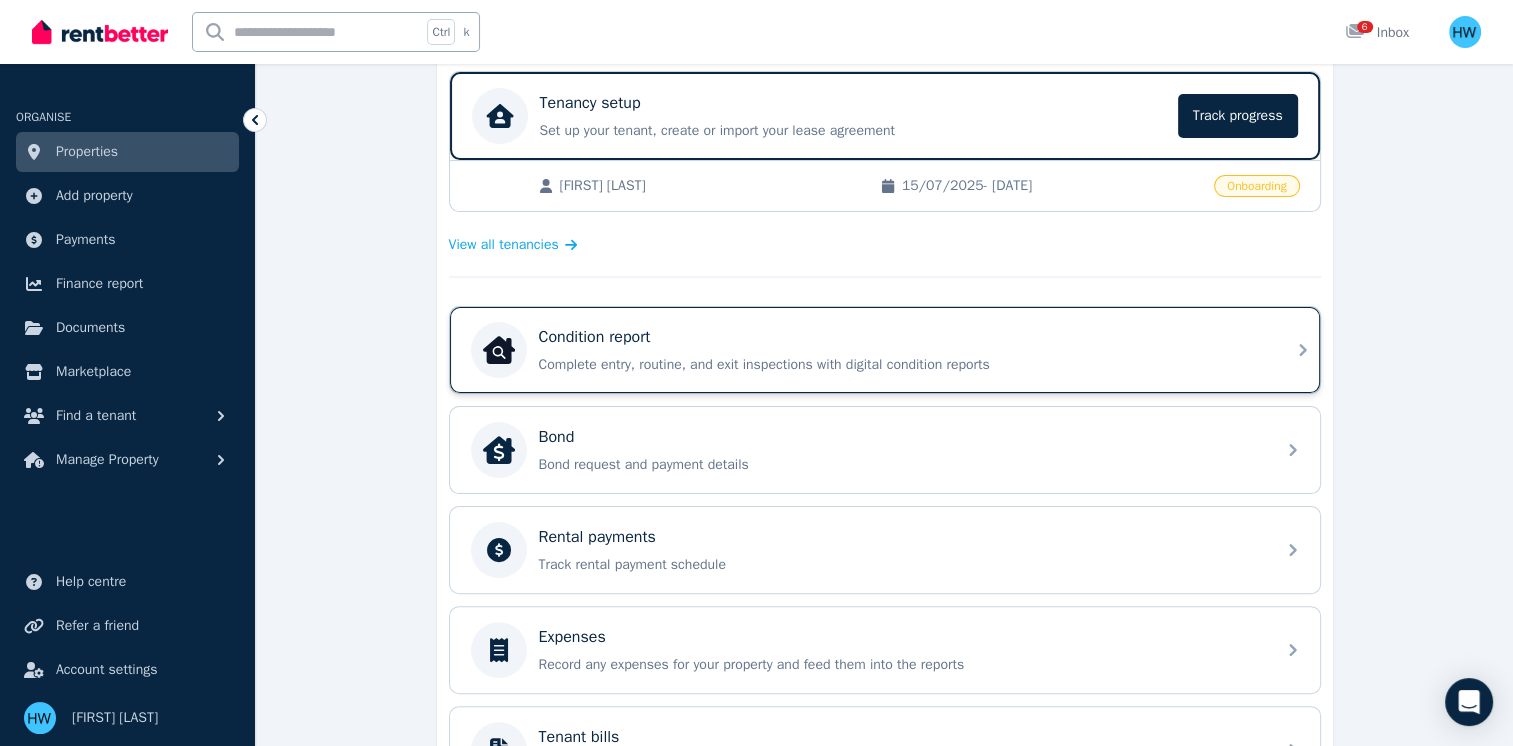 click on "Condition report Complete entry, routine, and exit inspections with digital condition reports" at bounding box center [901, 350] 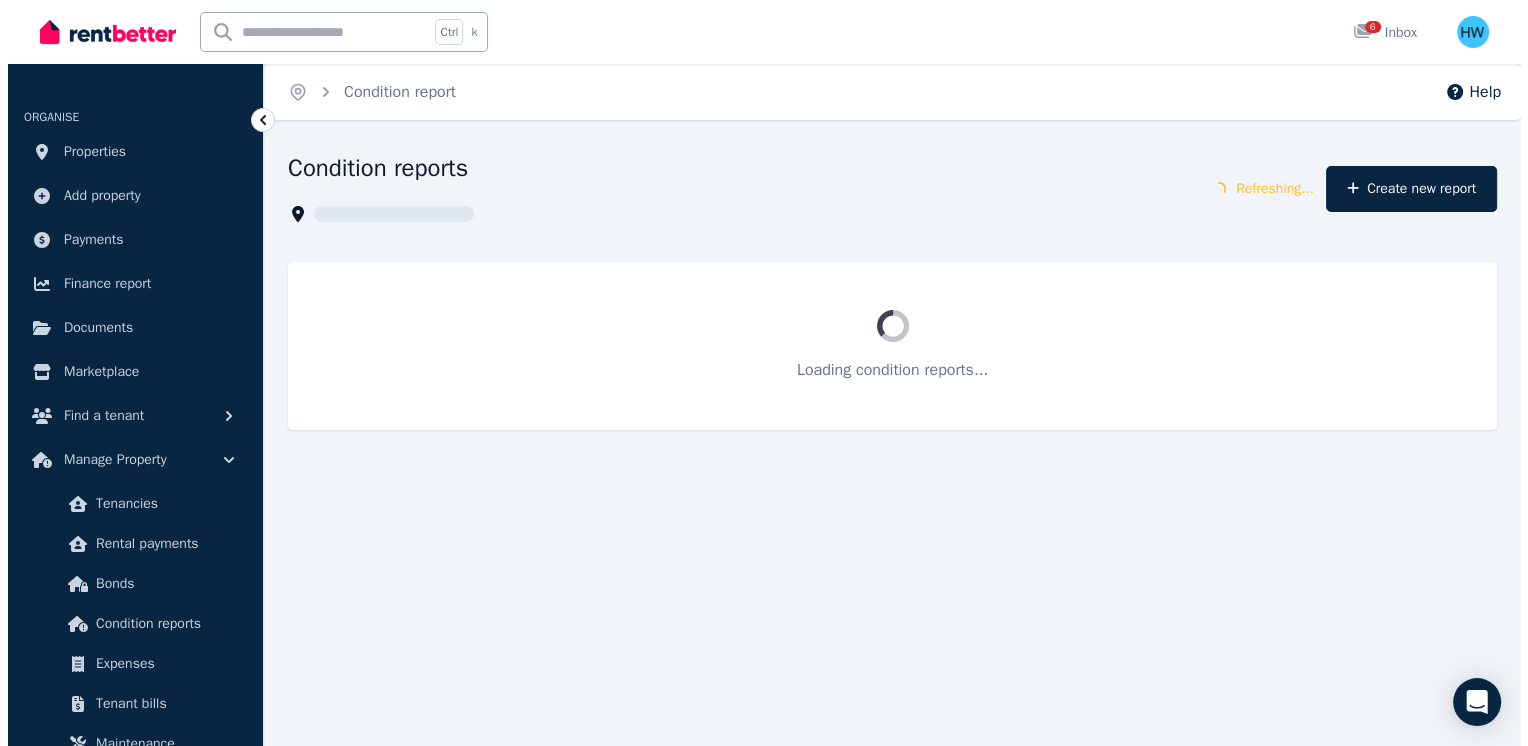 scroll, scrollTop: 0, scrollLeft: 0, axis: both 